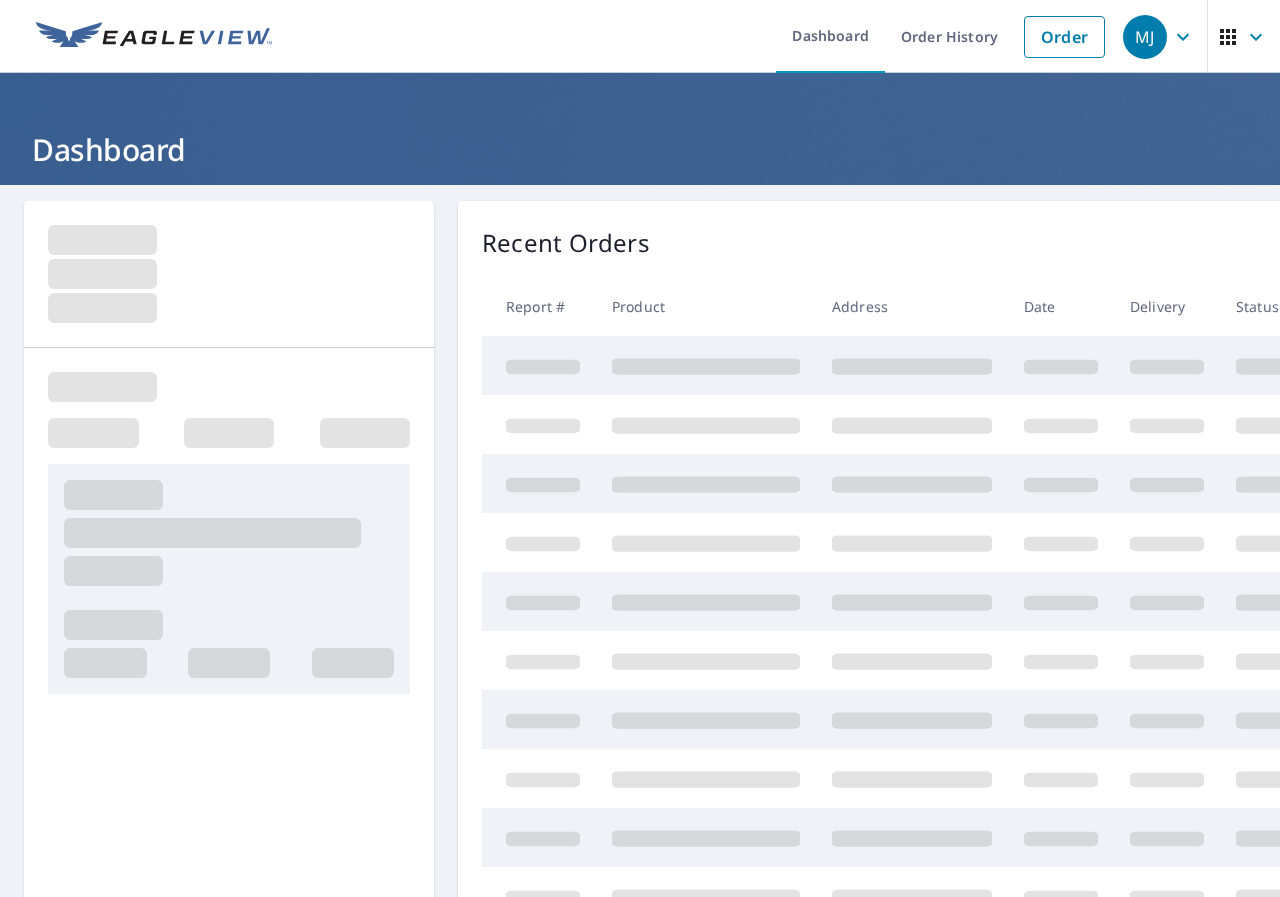 scroll, scrollTop: 0, scrollLeft: 0, axis: both 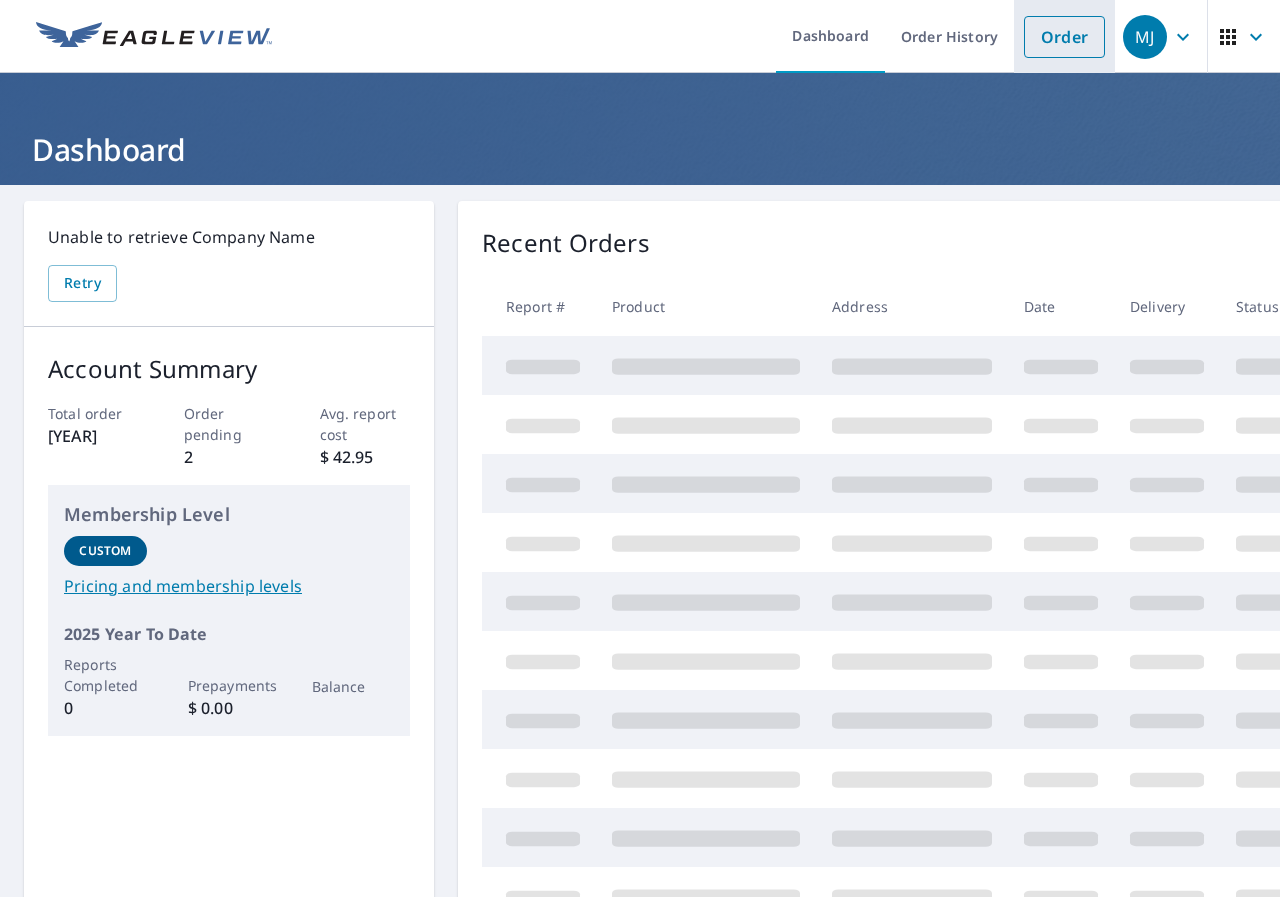click on "Order" at bounding box center [1064, 37] 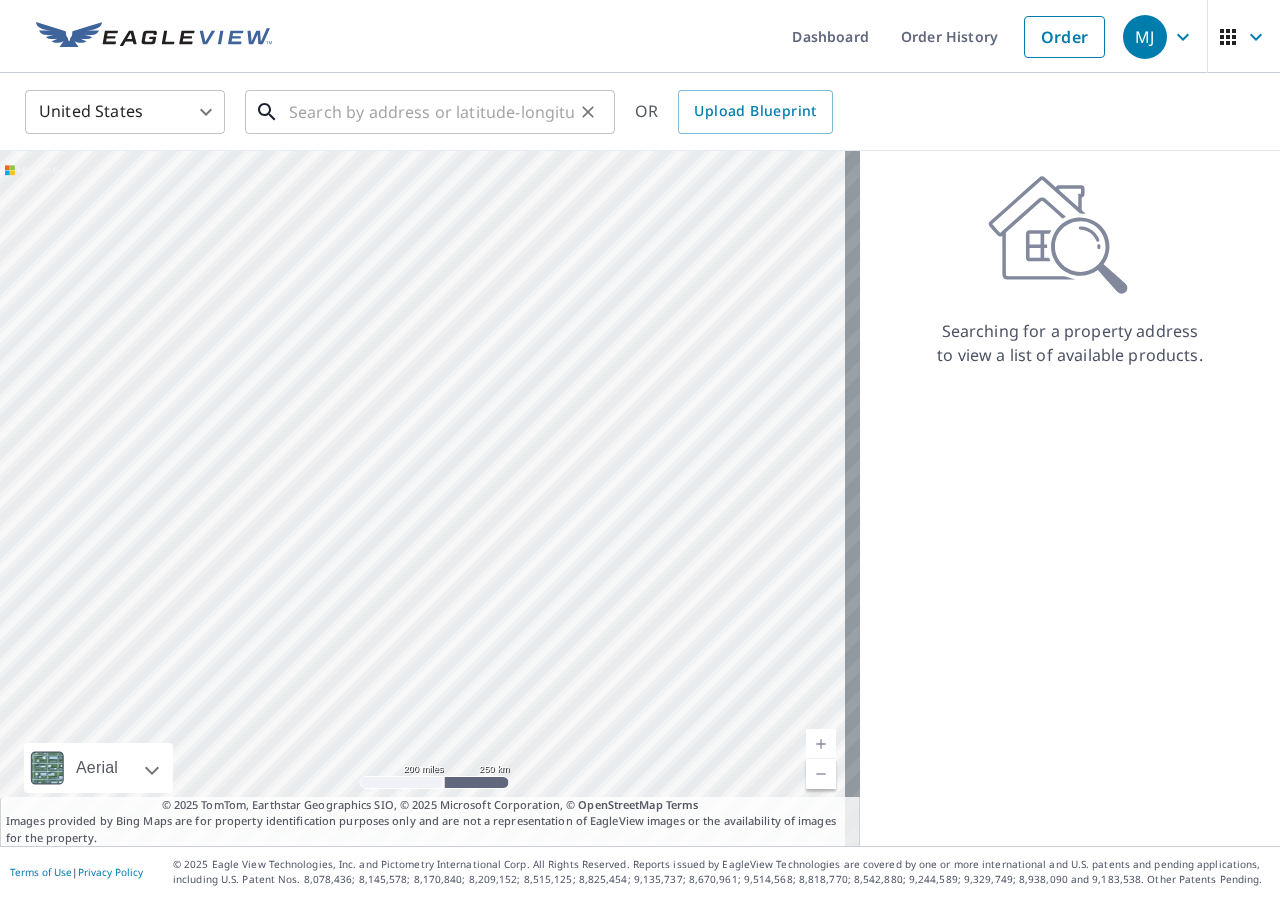 click at bounding box center [431, 112] 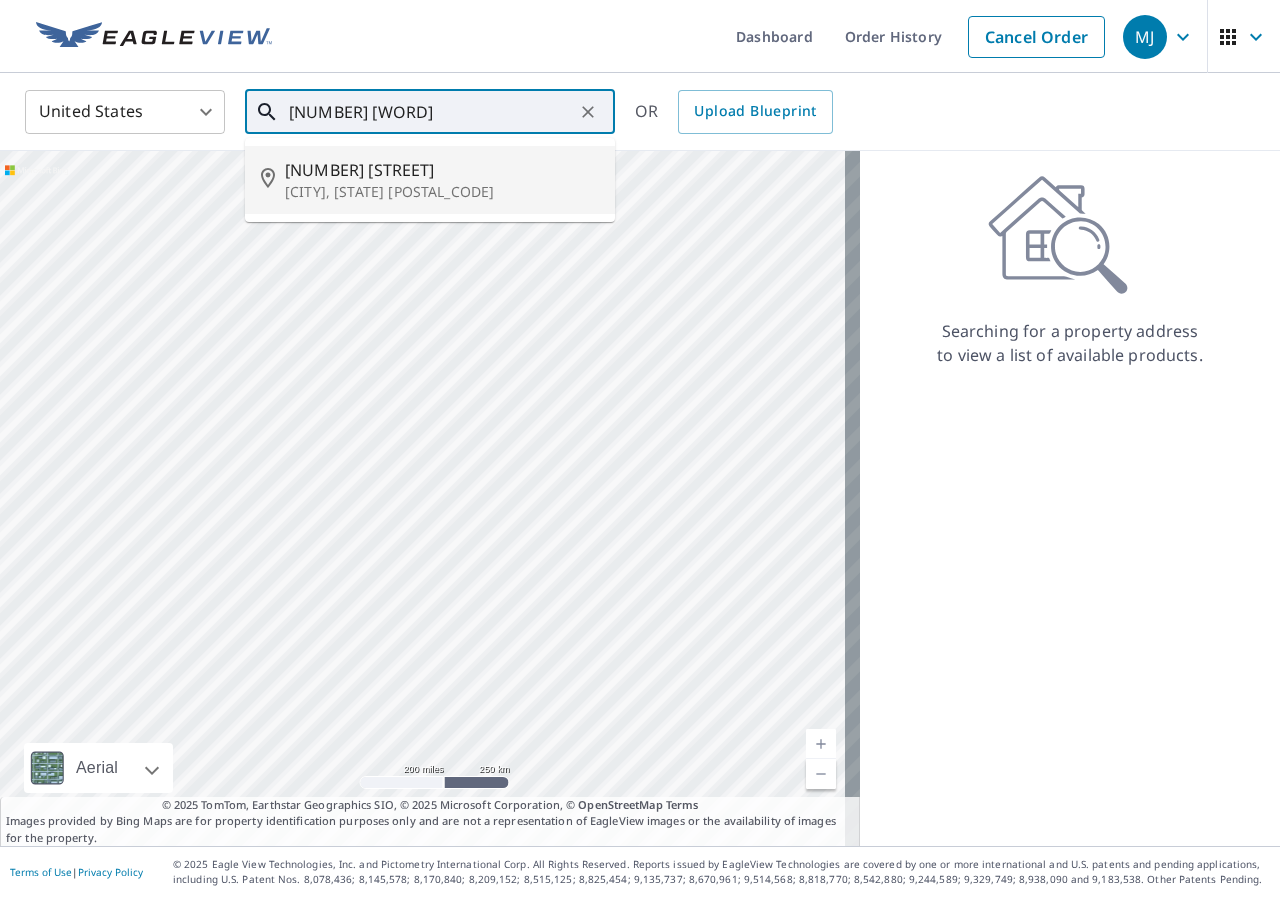 click on "9304 Belle Terre Way" at bounding box center (442, 170) 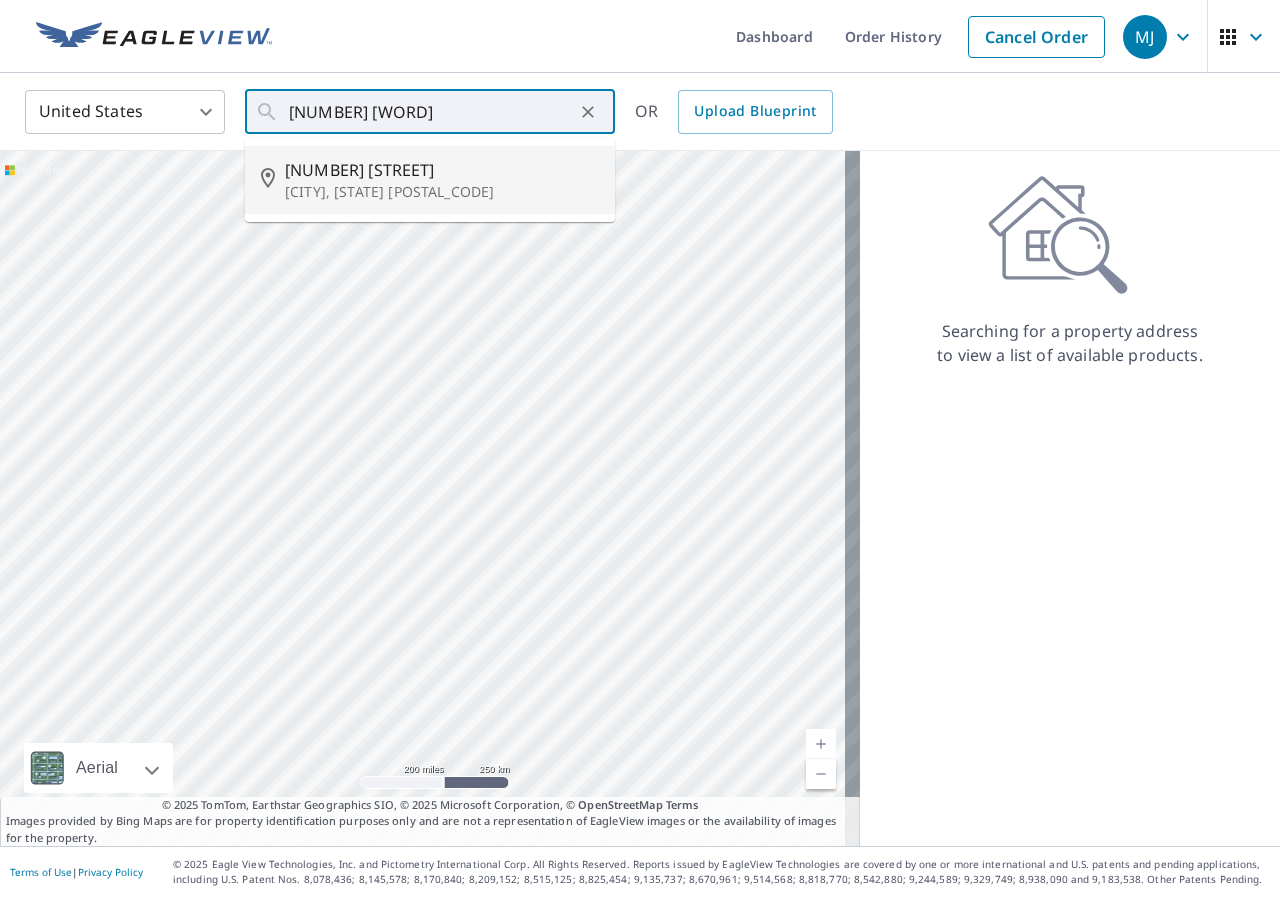 type on "9304 Belle Terre Way Potomac, MD 20854" 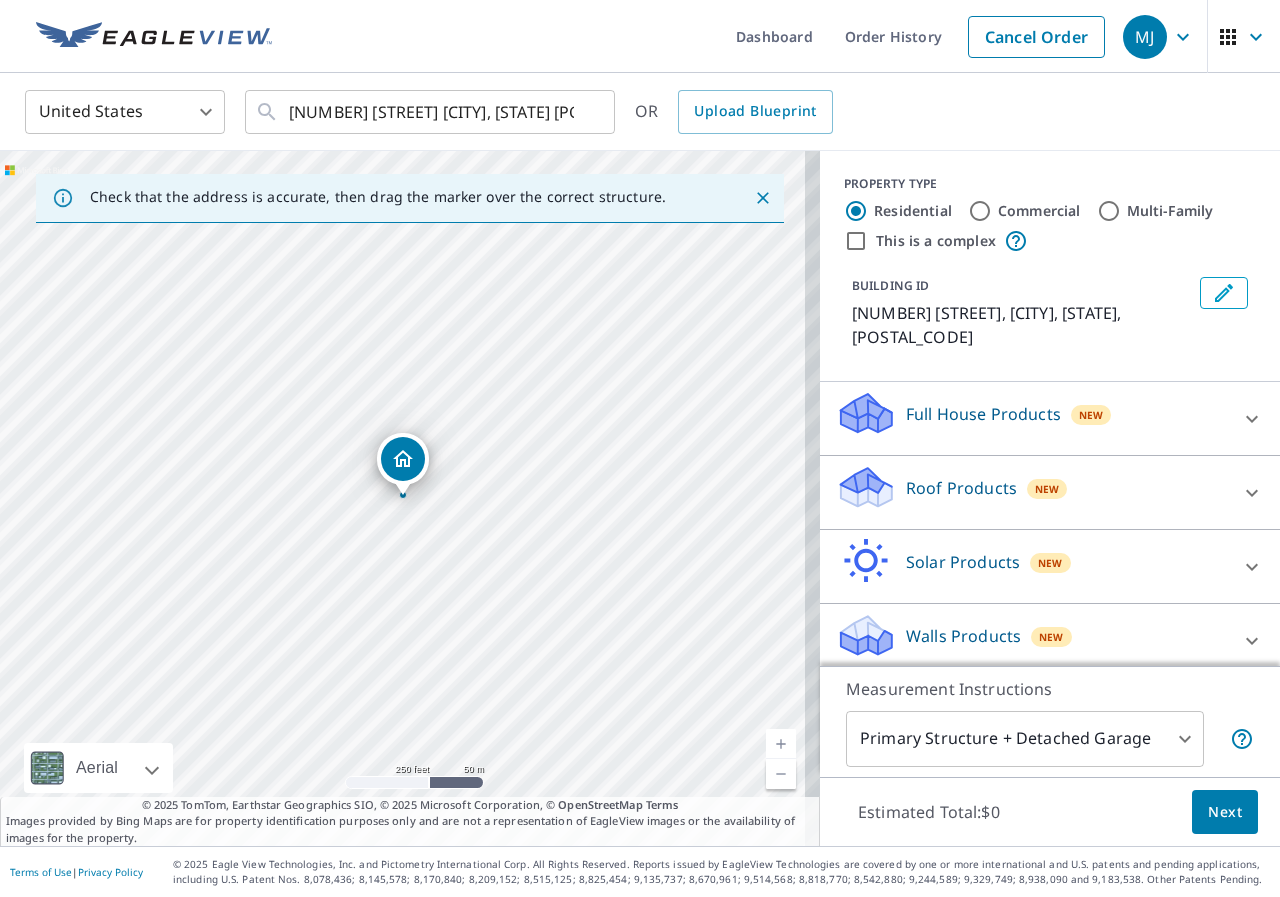 click on "Roof Products" at bounding box center (961, 488) 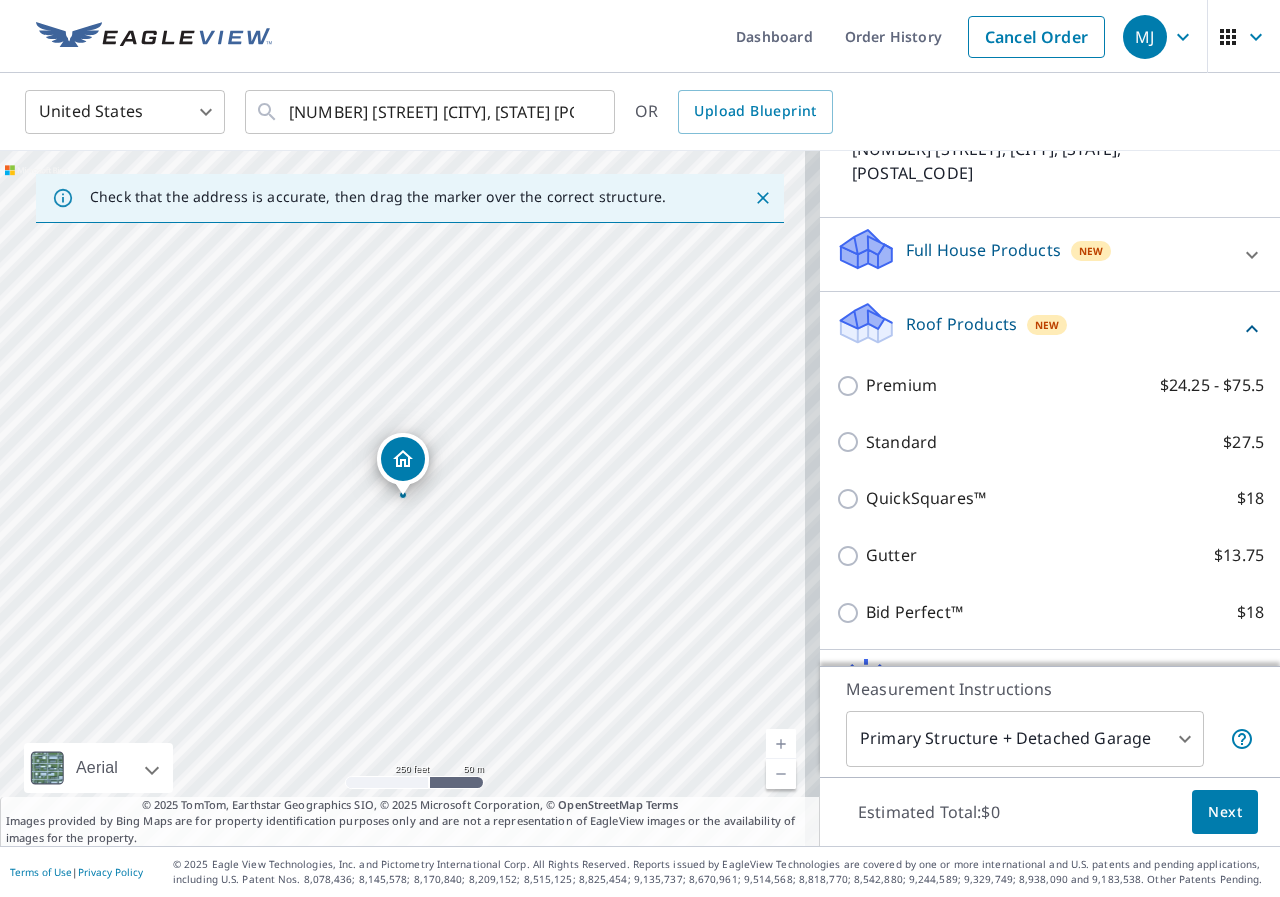 scroll, scrollTop: 272, scrollLeft: 0, axis: vertical 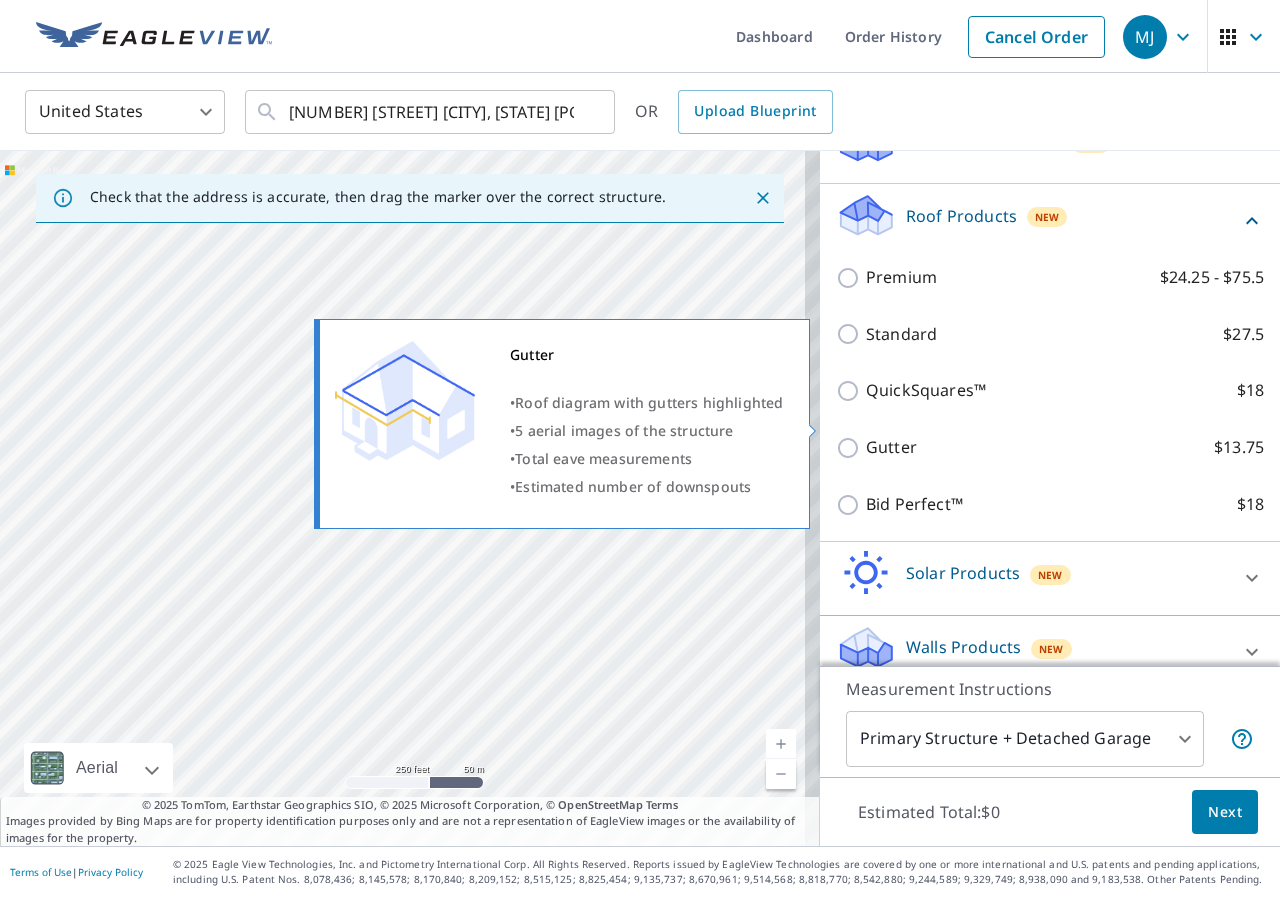 click on "Gutter $13.75" at bounding box center [851, 448] 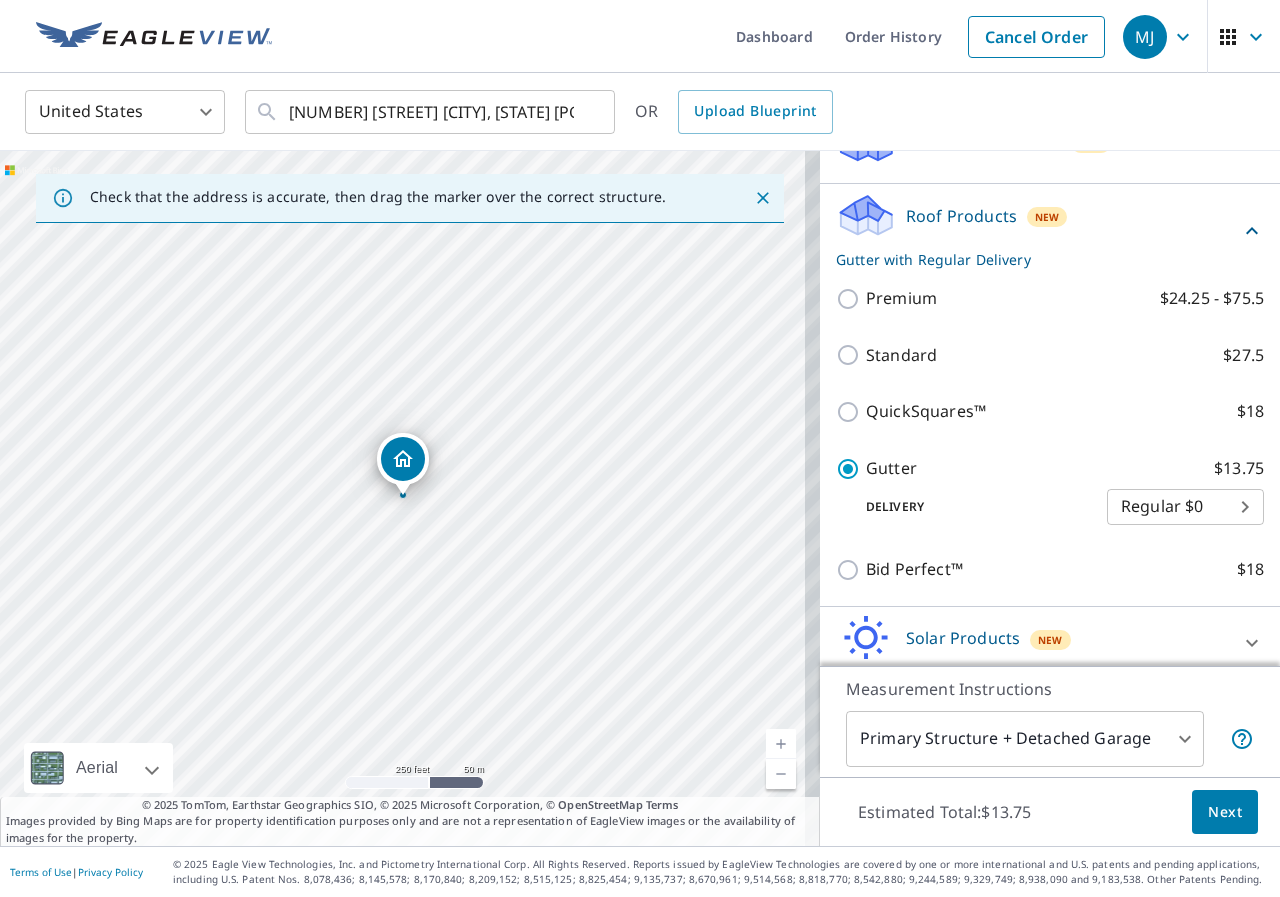 click on "Next" at bounding box center (1225, 812) 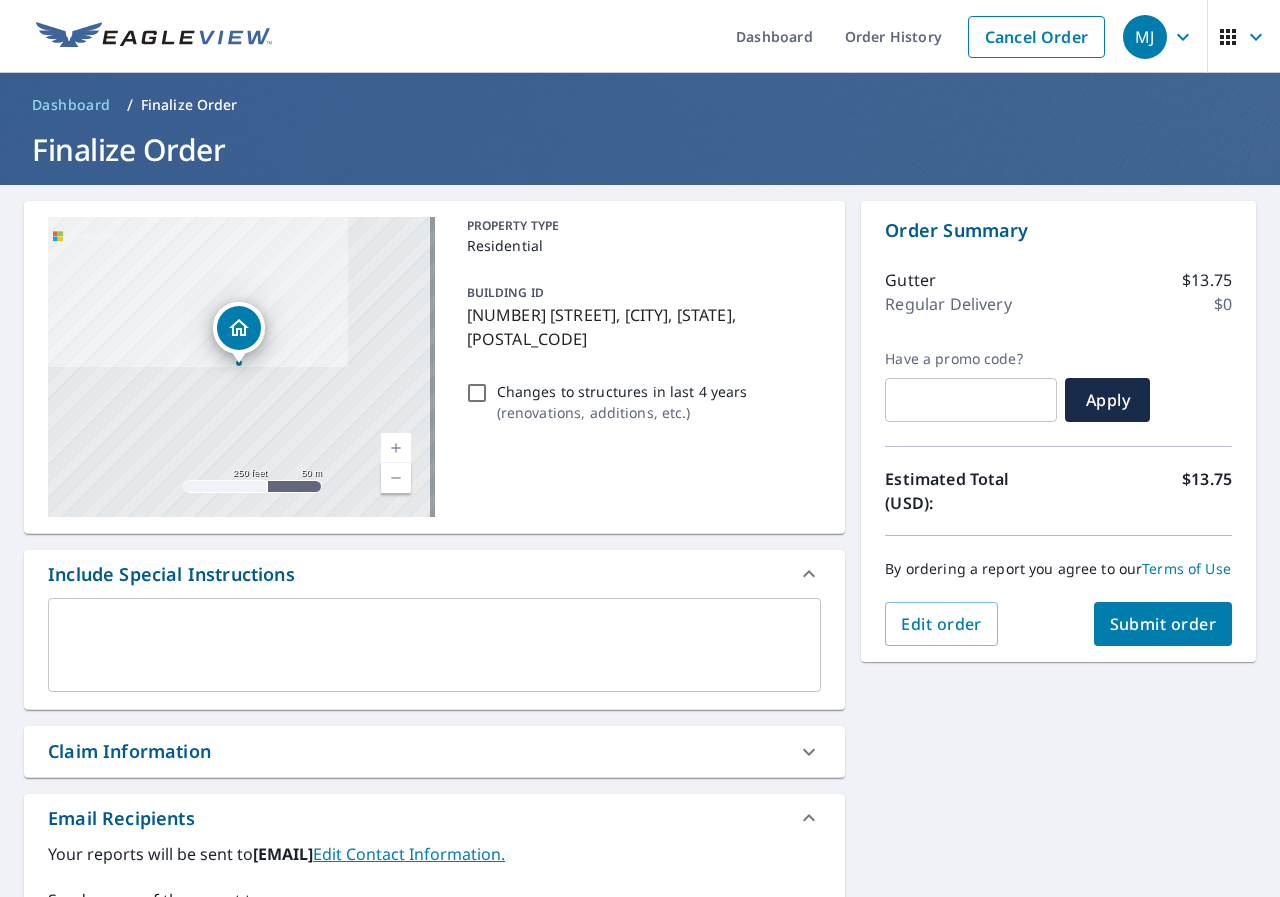 click on "Submit order" at bounding box center (1163, 624) 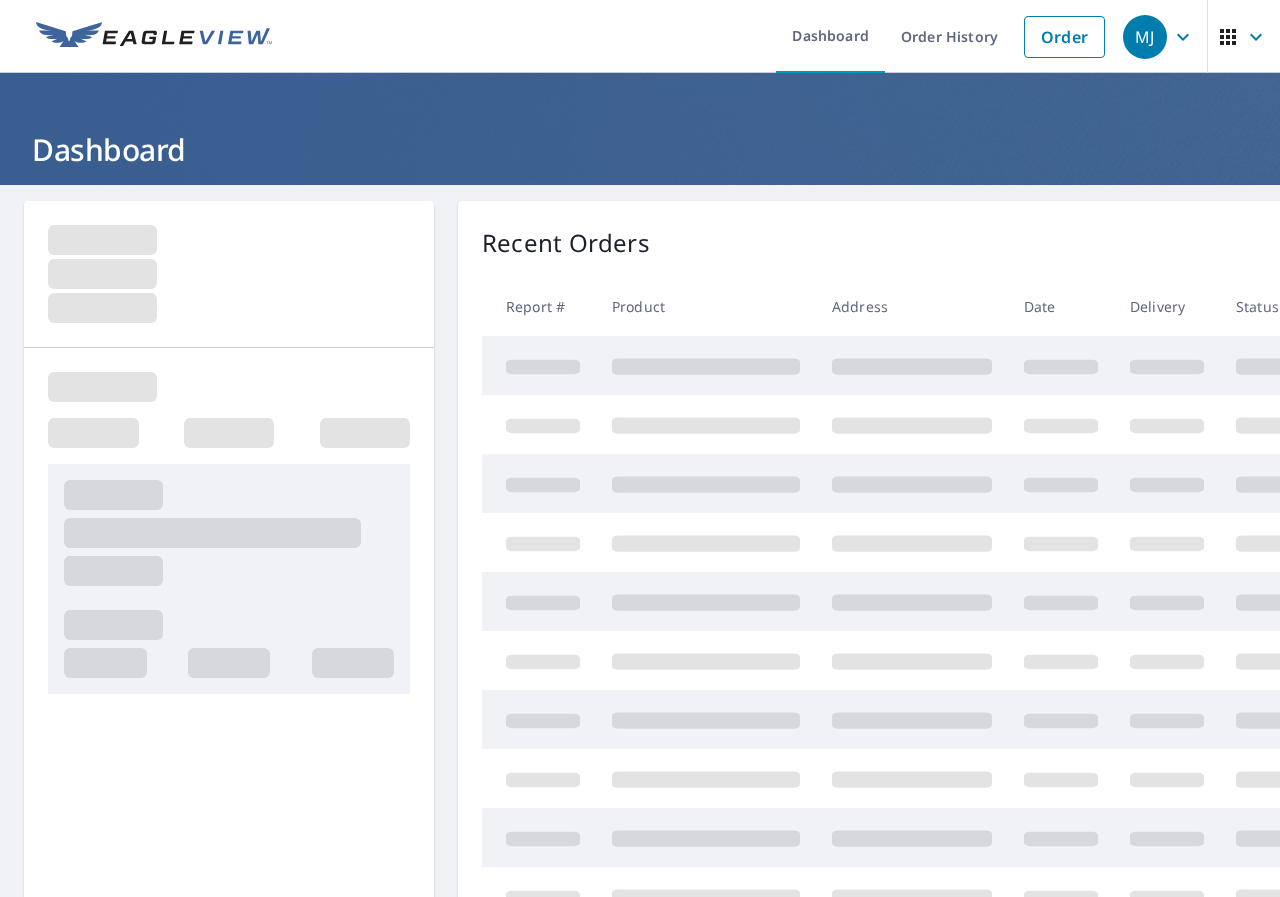 scroll, scrollTop: 0, scrollLeft: 0, axis: both 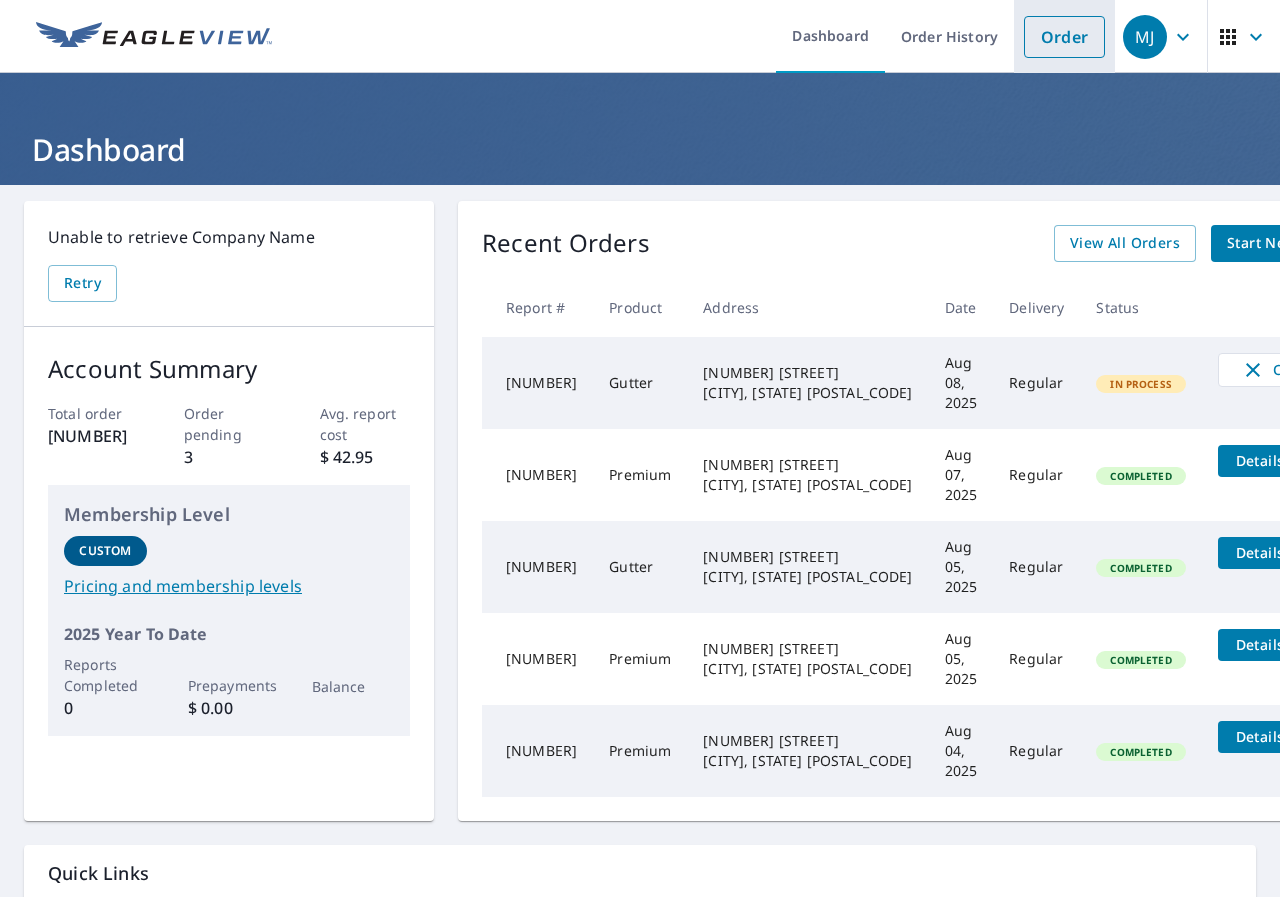 click on "Order" at bounding box center (1064, 37) 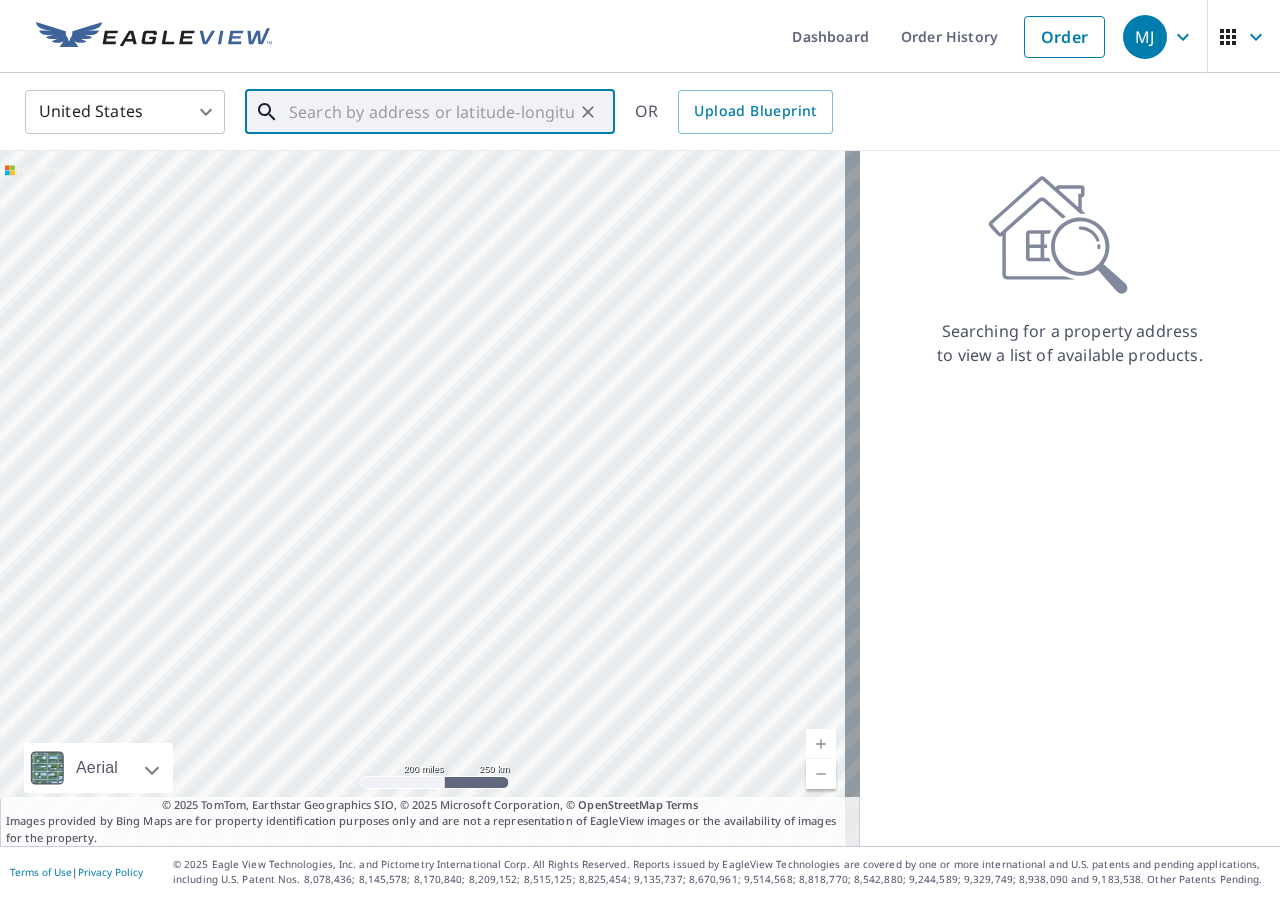 click at bounding box center (431, 112) 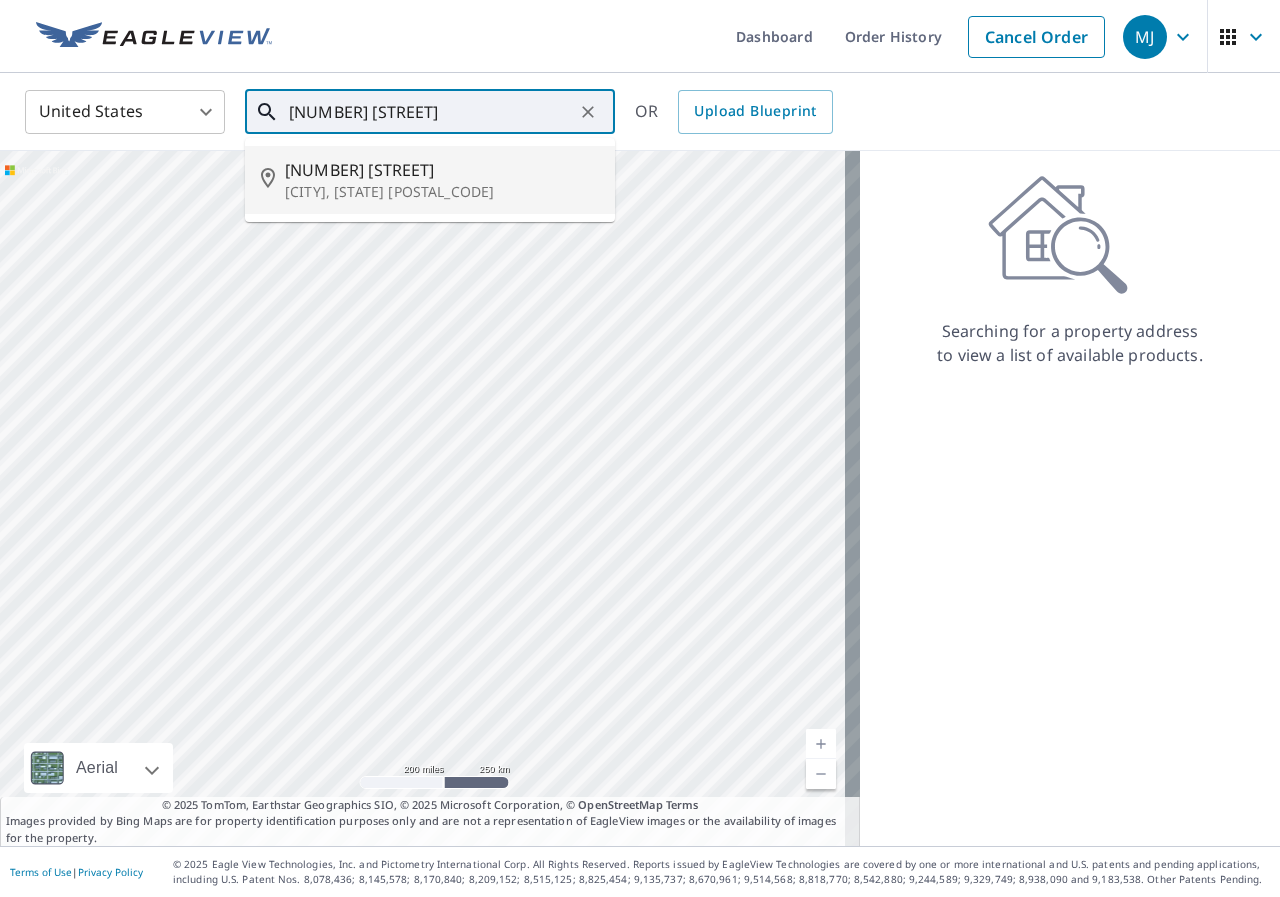click on "[NUMBER] [STREET]" at bounding box center [442, 170] 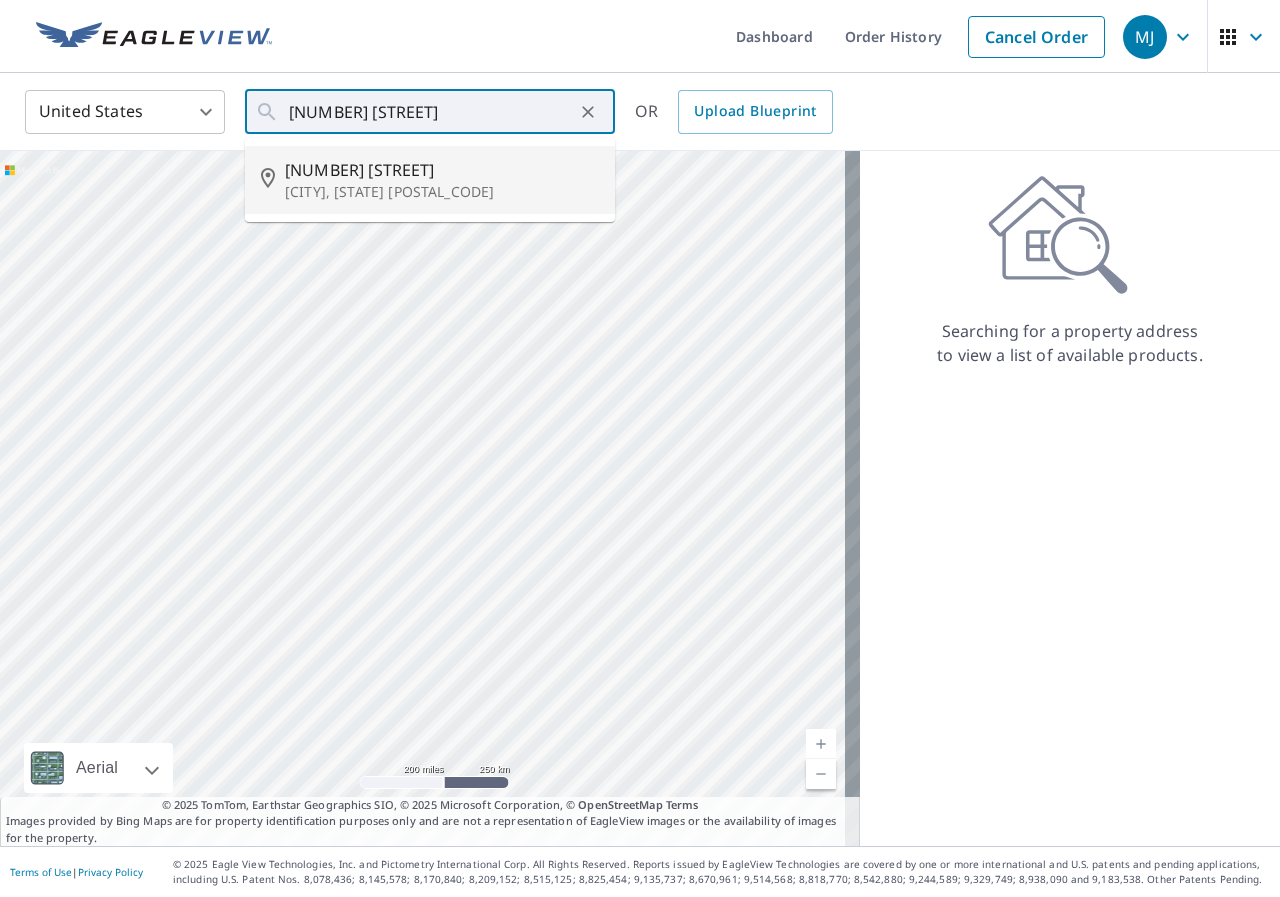 type on "[NUMBER] [STREET], [CITY] [STATE] [POSTAL_CODE]" 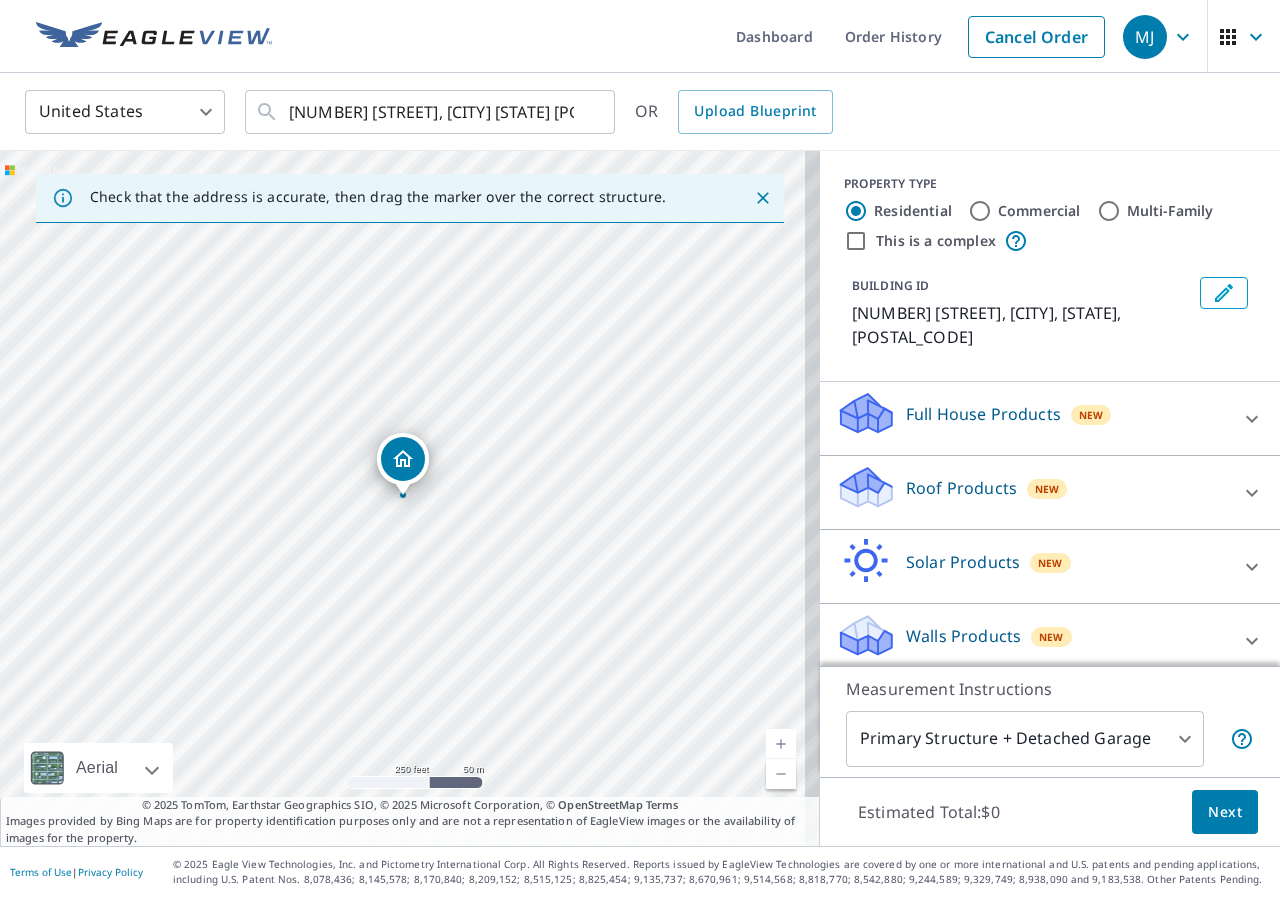 click on "Roof Products" at bounding box center (961, 488) 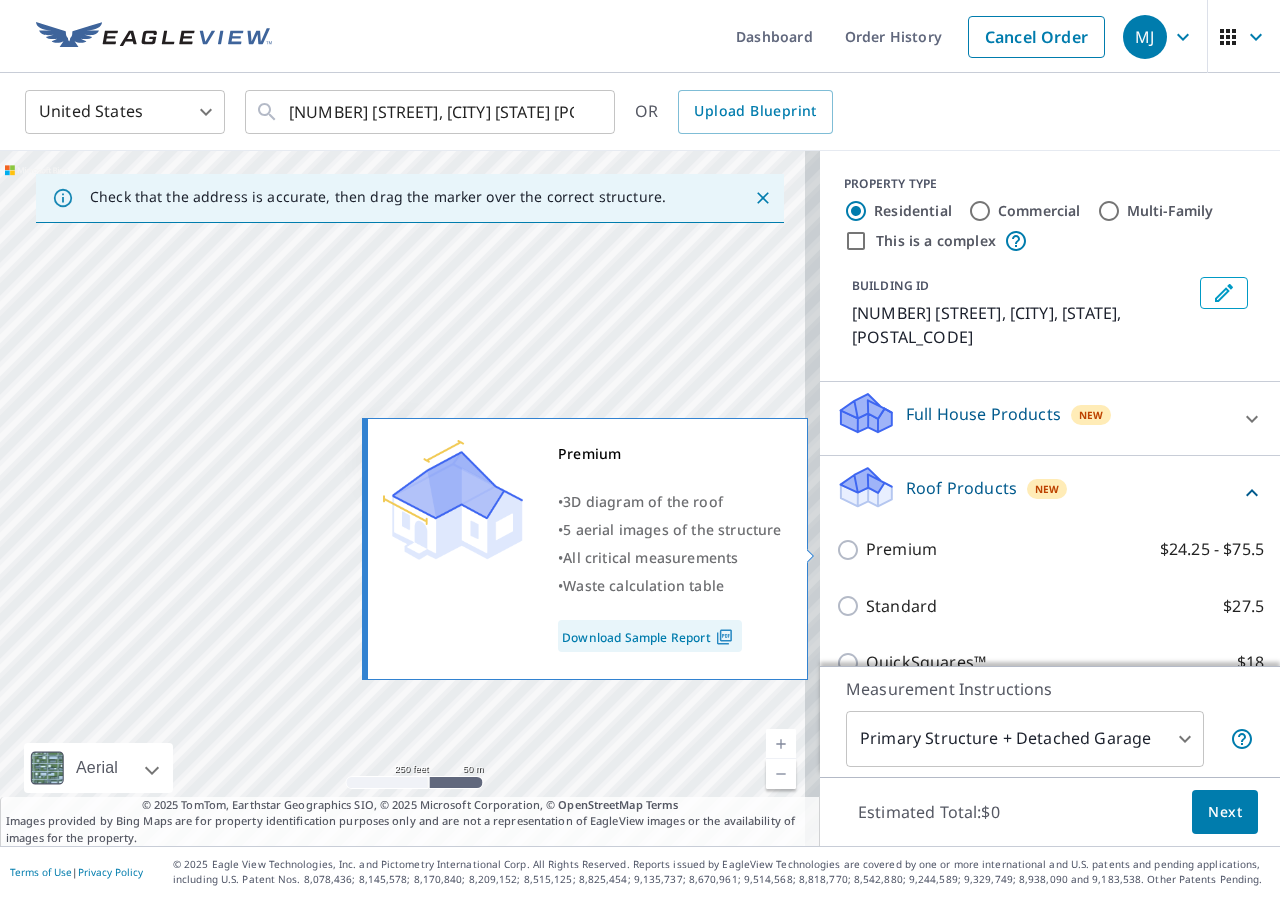 click on "Premium $24.25 - $75.5" at bounding box center [851, 550] 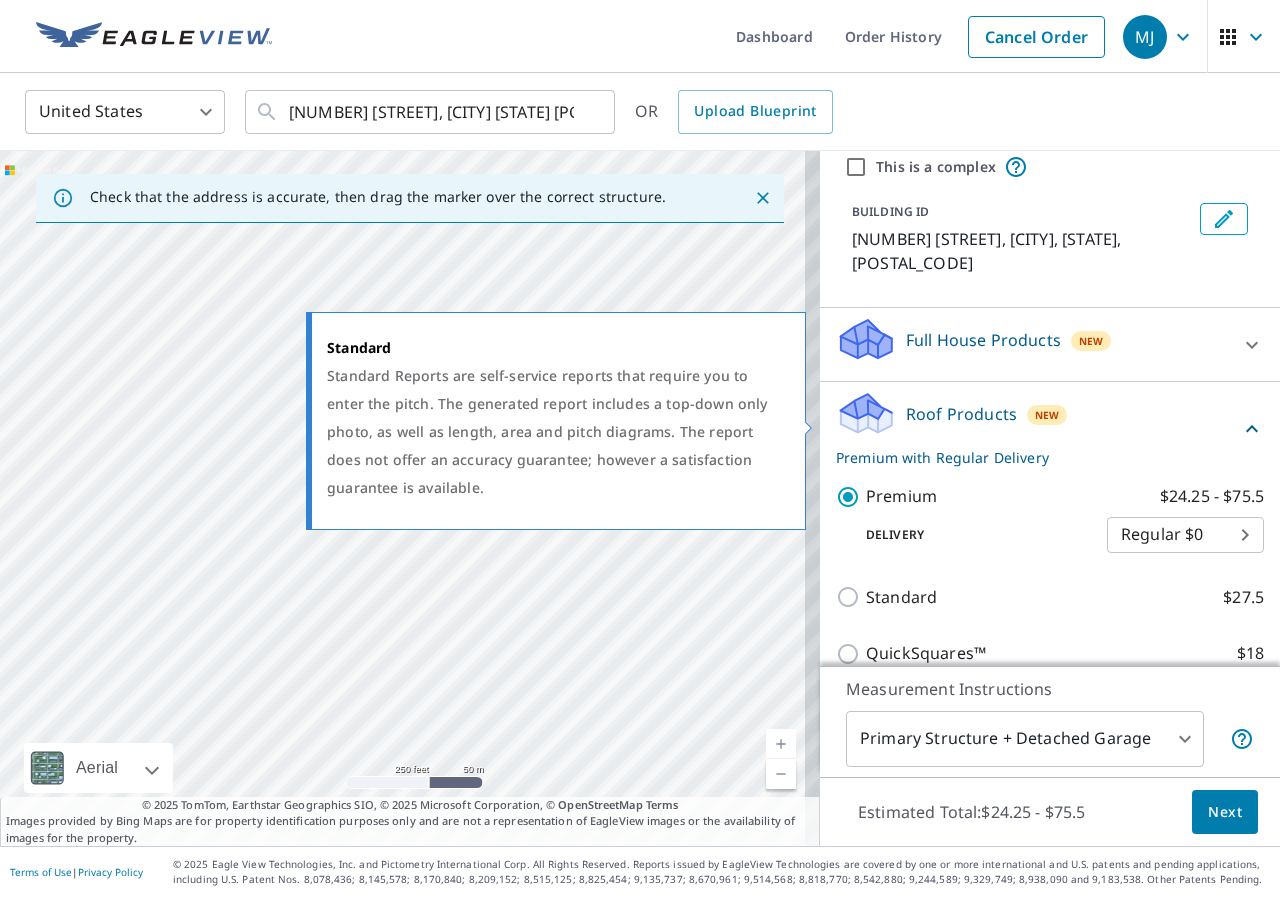 scroll, scrollTop: 300, scrollLeft: 0, axis: vertical 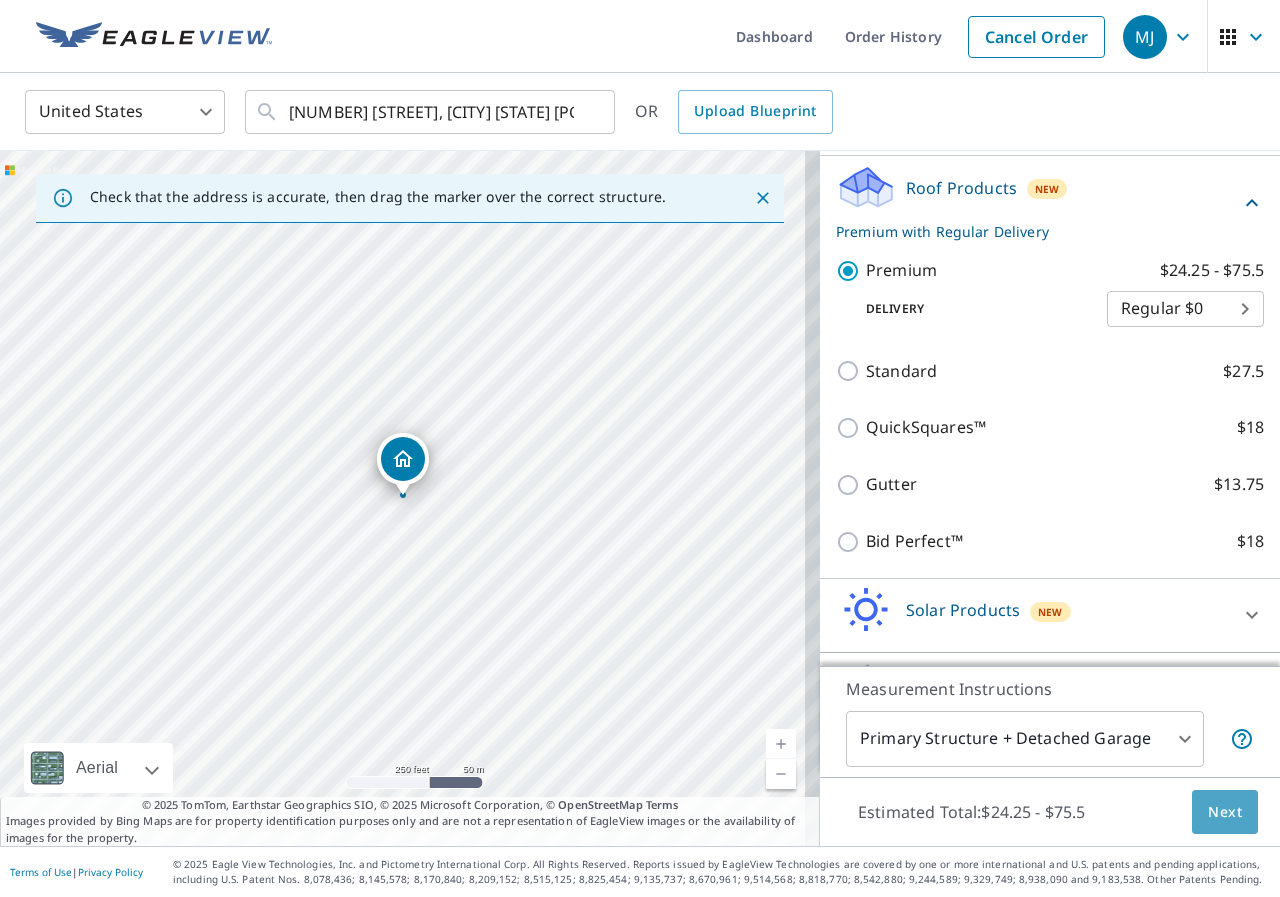 click on "Next" at bounding box center (1225, 812) 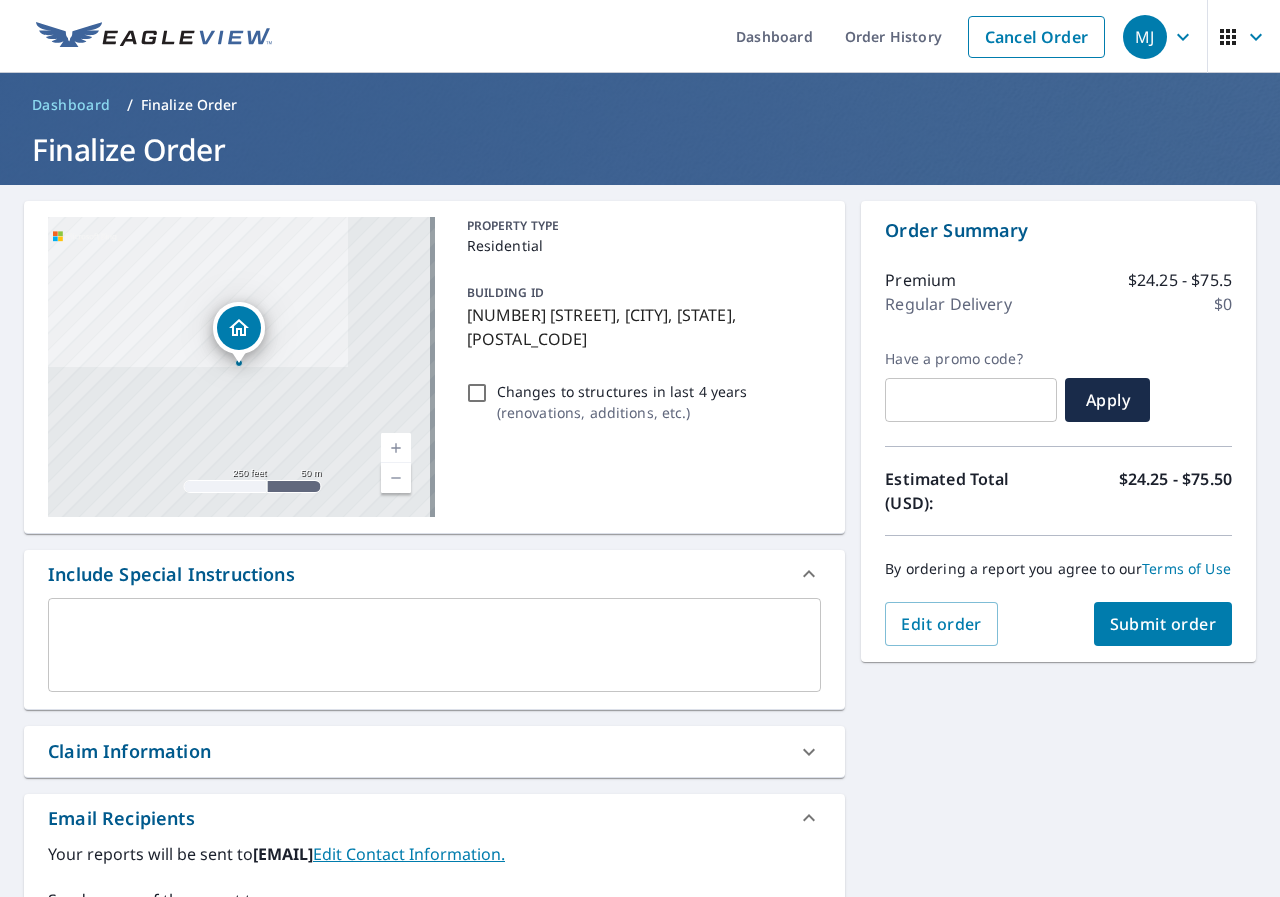 click on "Submit order" at bounding box center (1163, 624) 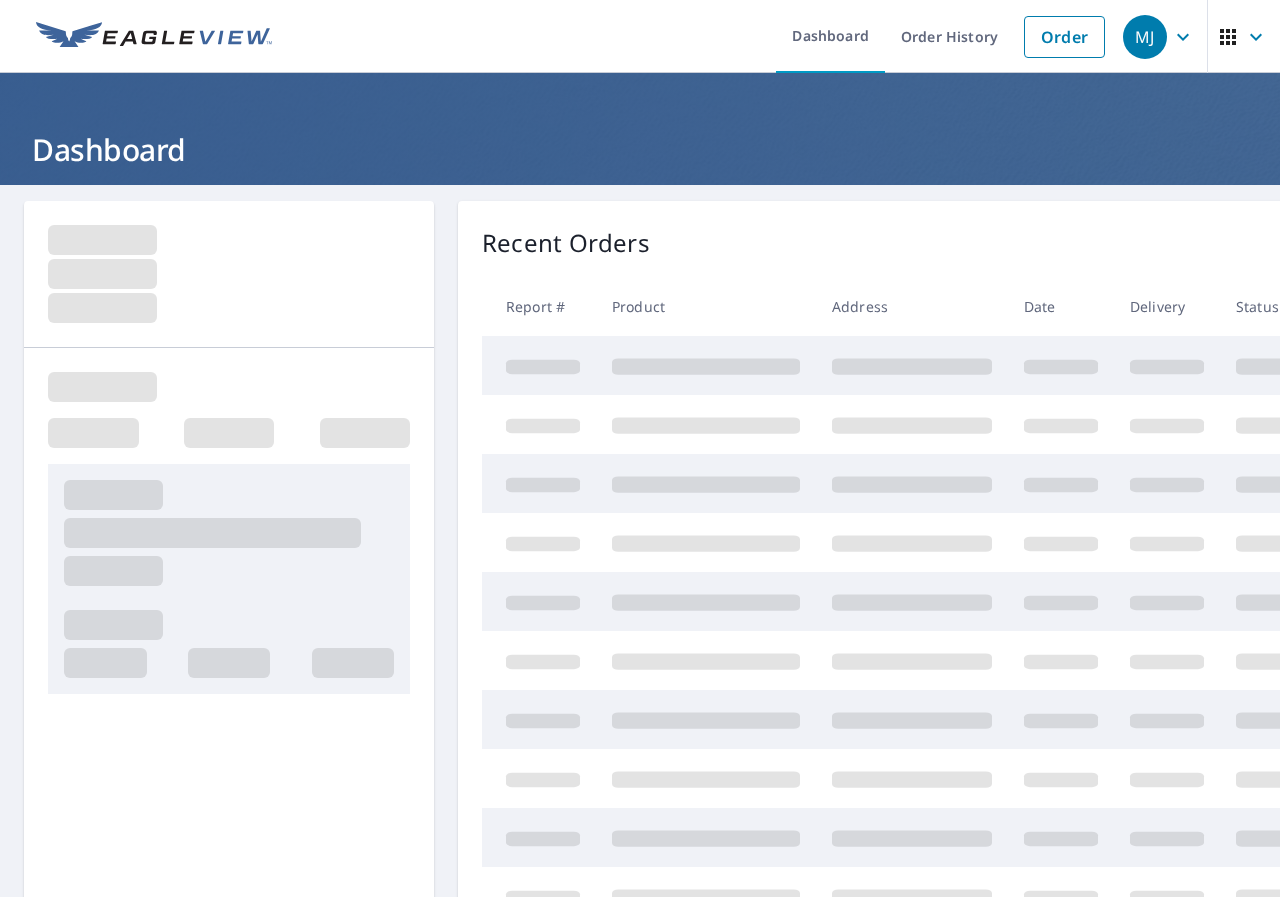 scroll, scrollTop: 0, scrollLeft: 0, axis: both 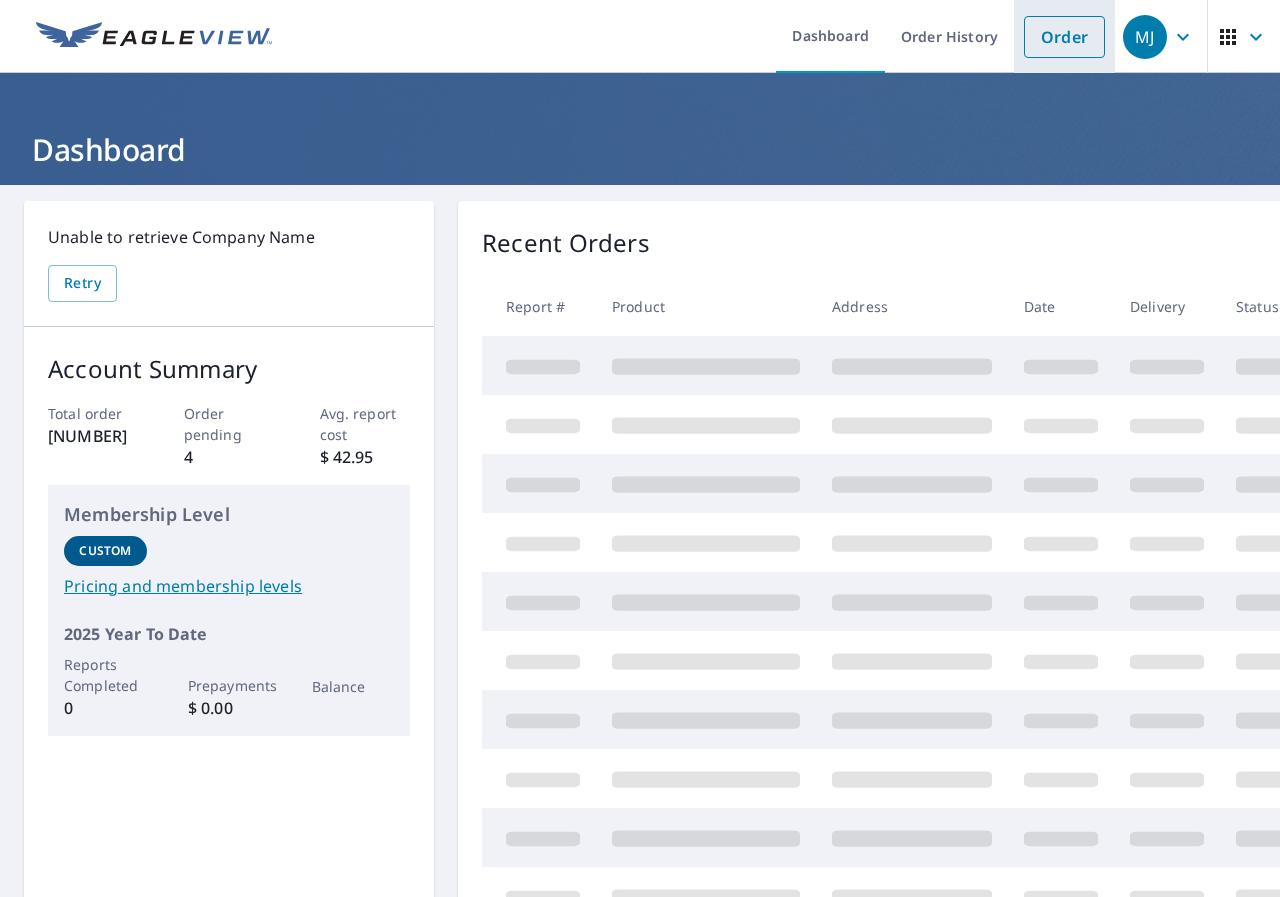click on "Order" at bounding box center (1064, 37) 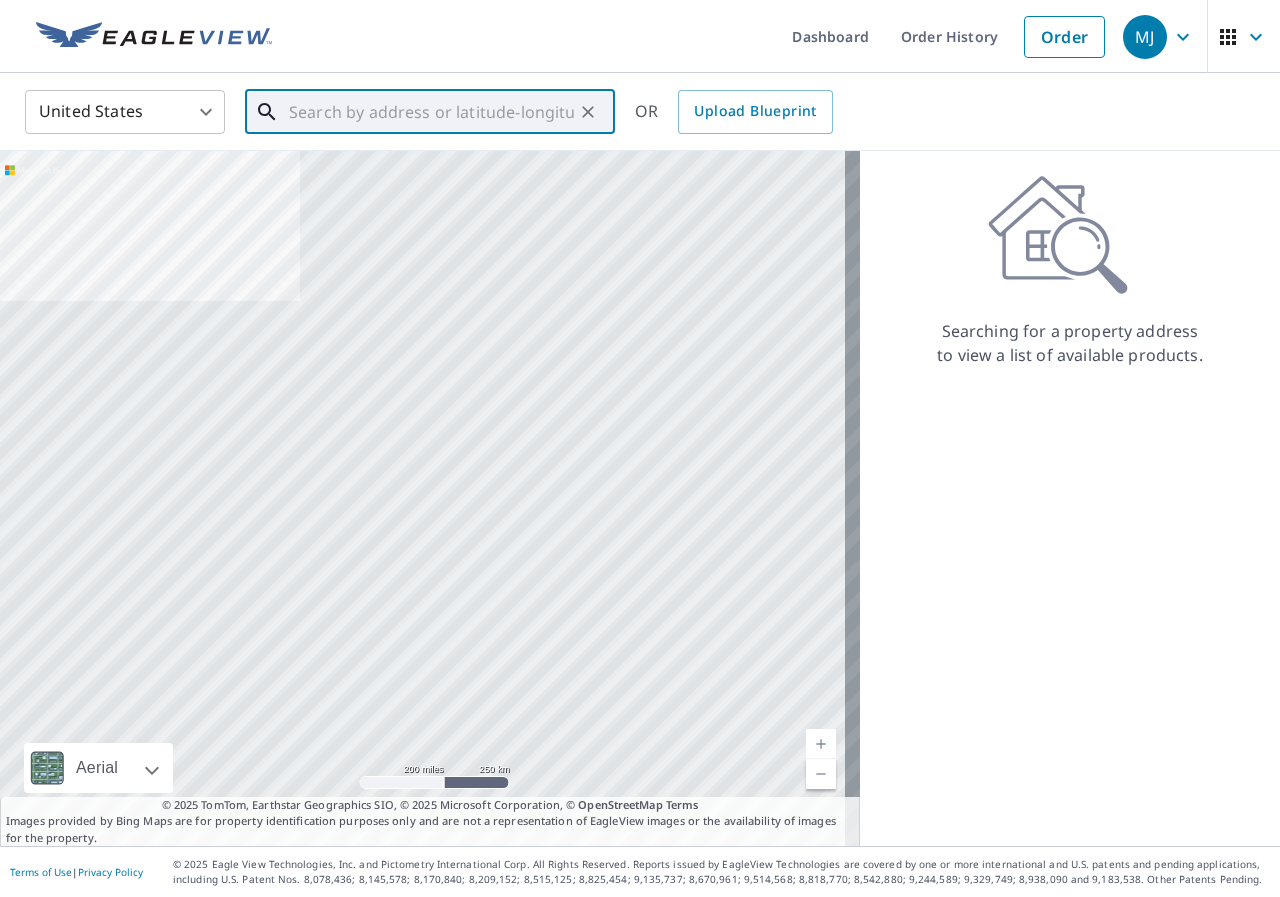 click at bounding box center (431, 112) 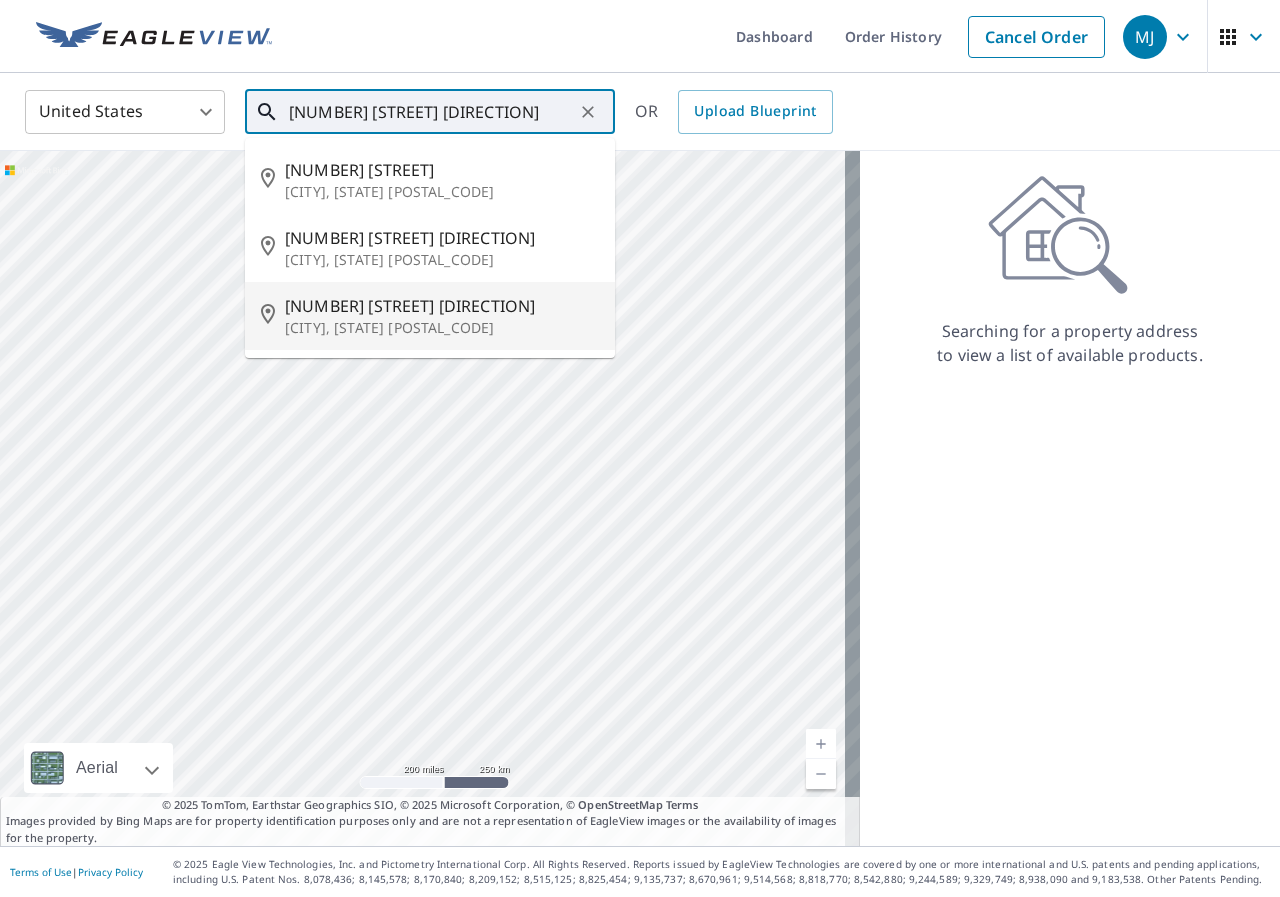 click on "Washington, DC 20002" at bounding box center [442, 328] 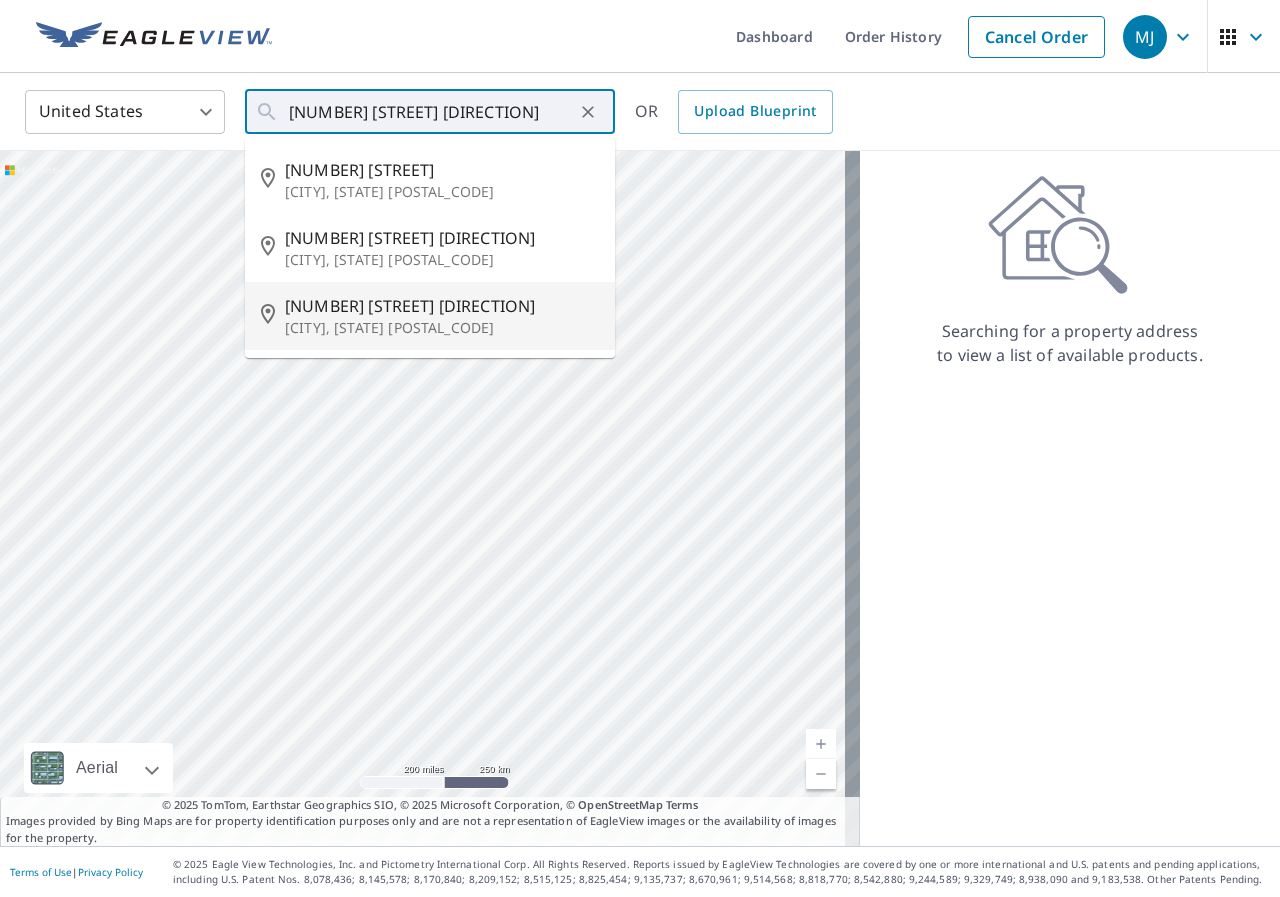 type on "517 10th St NE Washington, DC 20002" 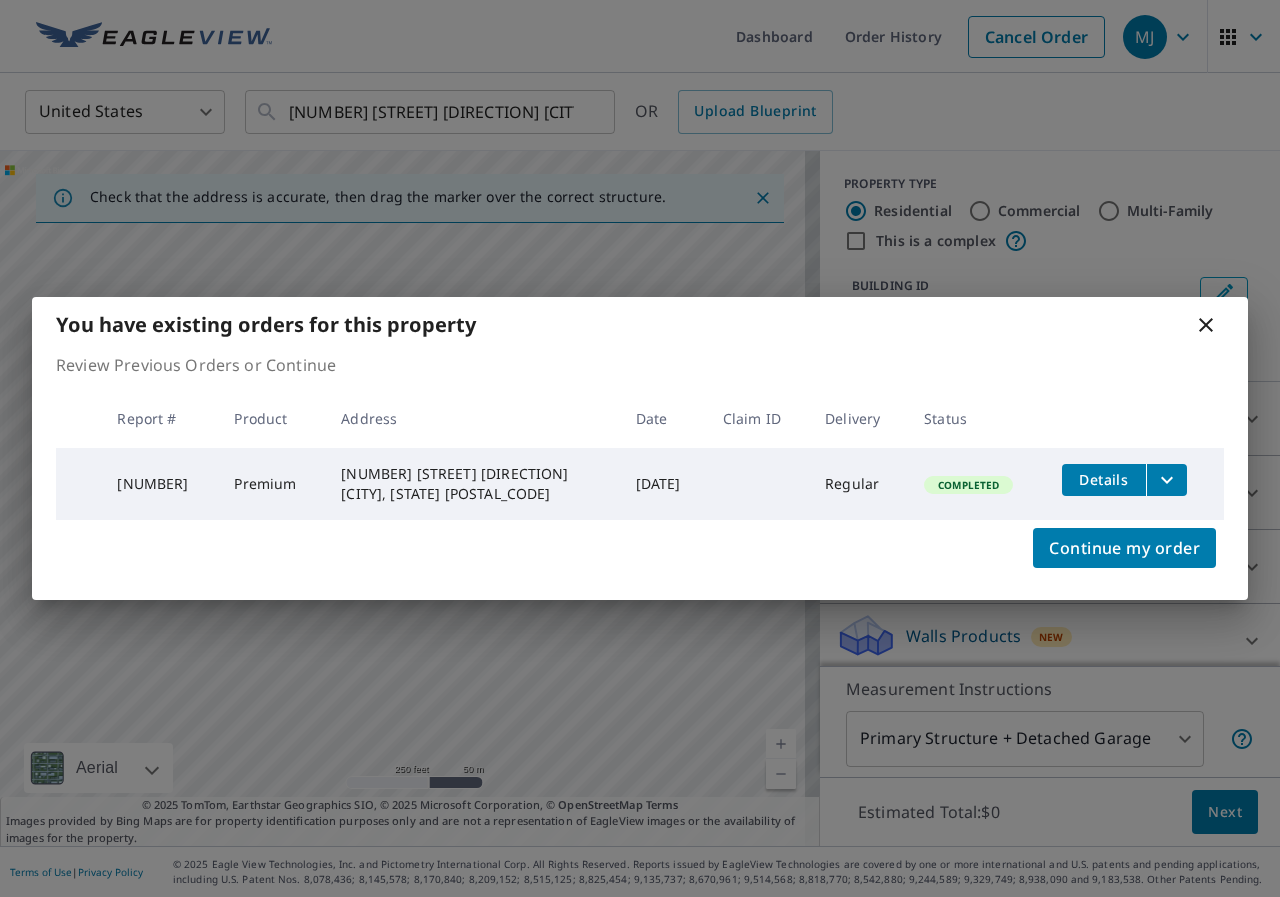click on "Details" at bounding box center (1104, 479) 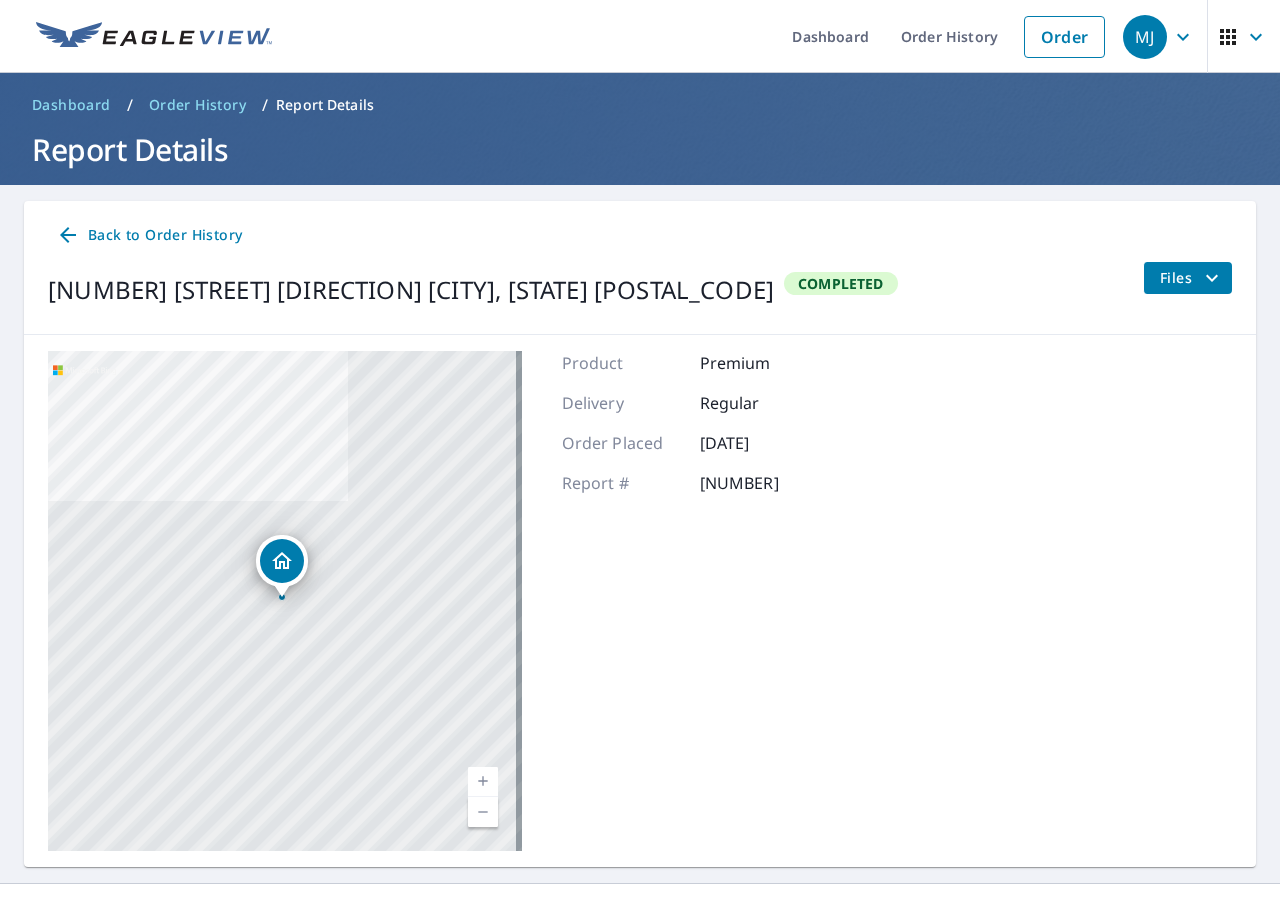 click on "Files" at bounding box center [1192, 278] 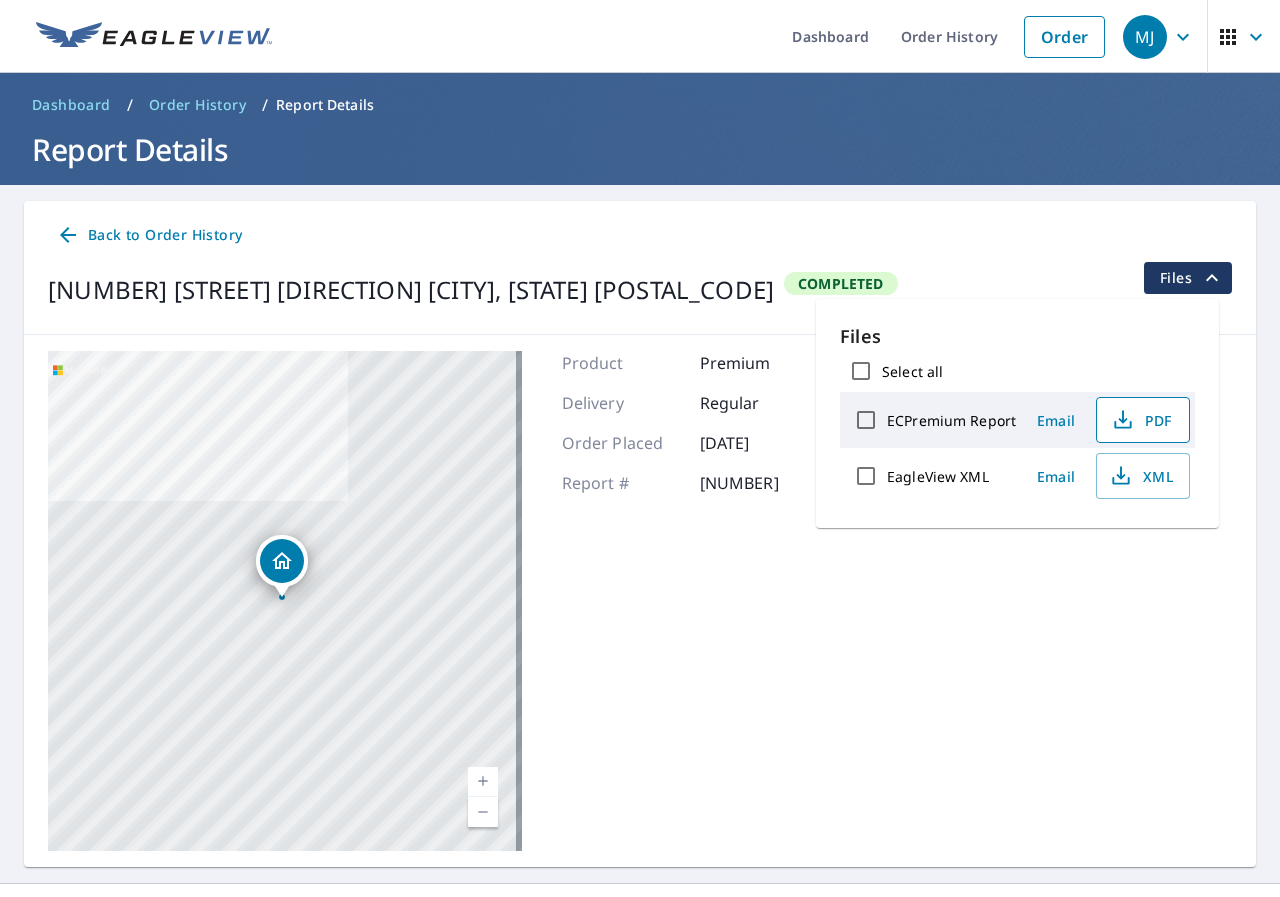 click on "PDF" at bounding box center [1141, 420] 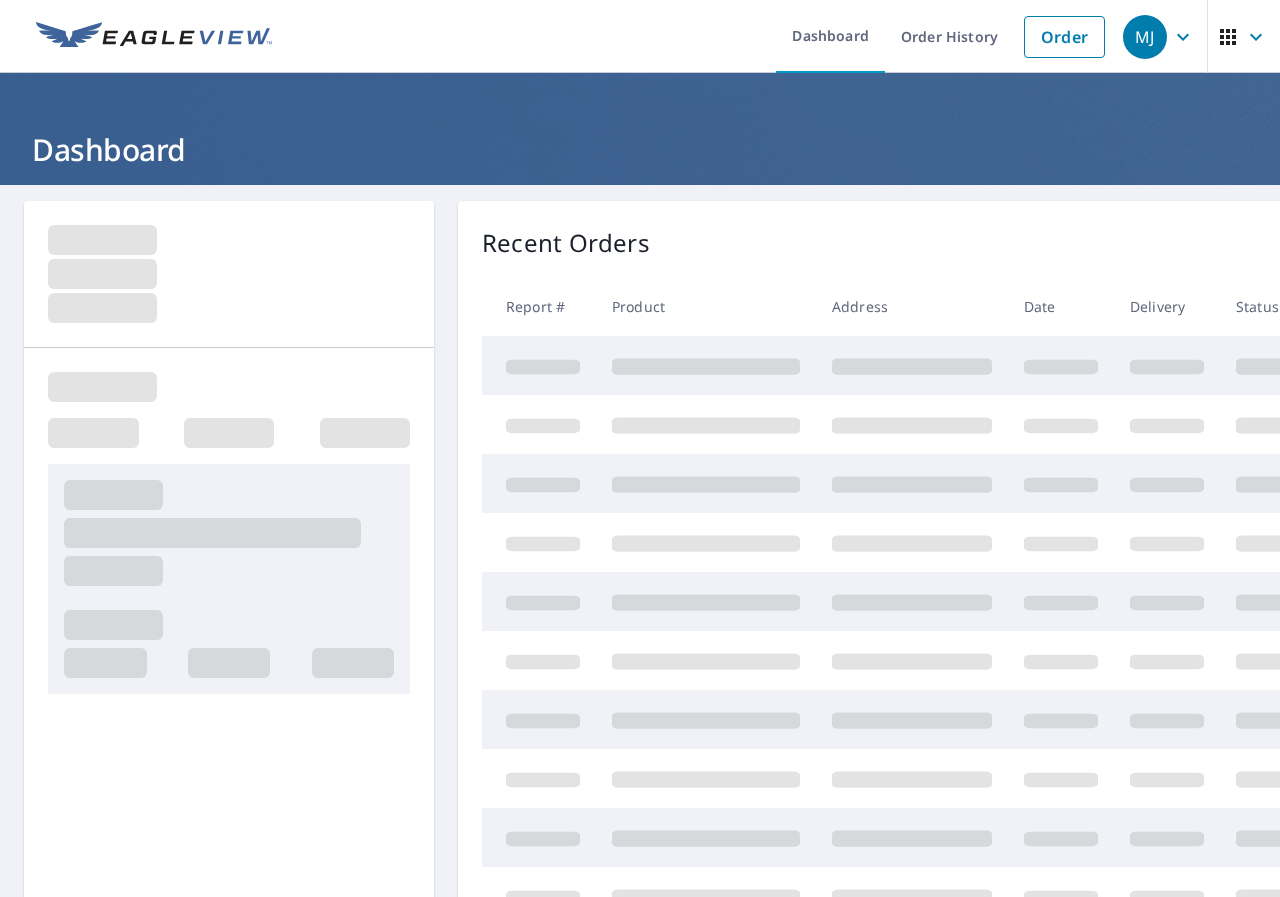 scroll, scrollTop: 0, scrollLeft: 0, axis: both 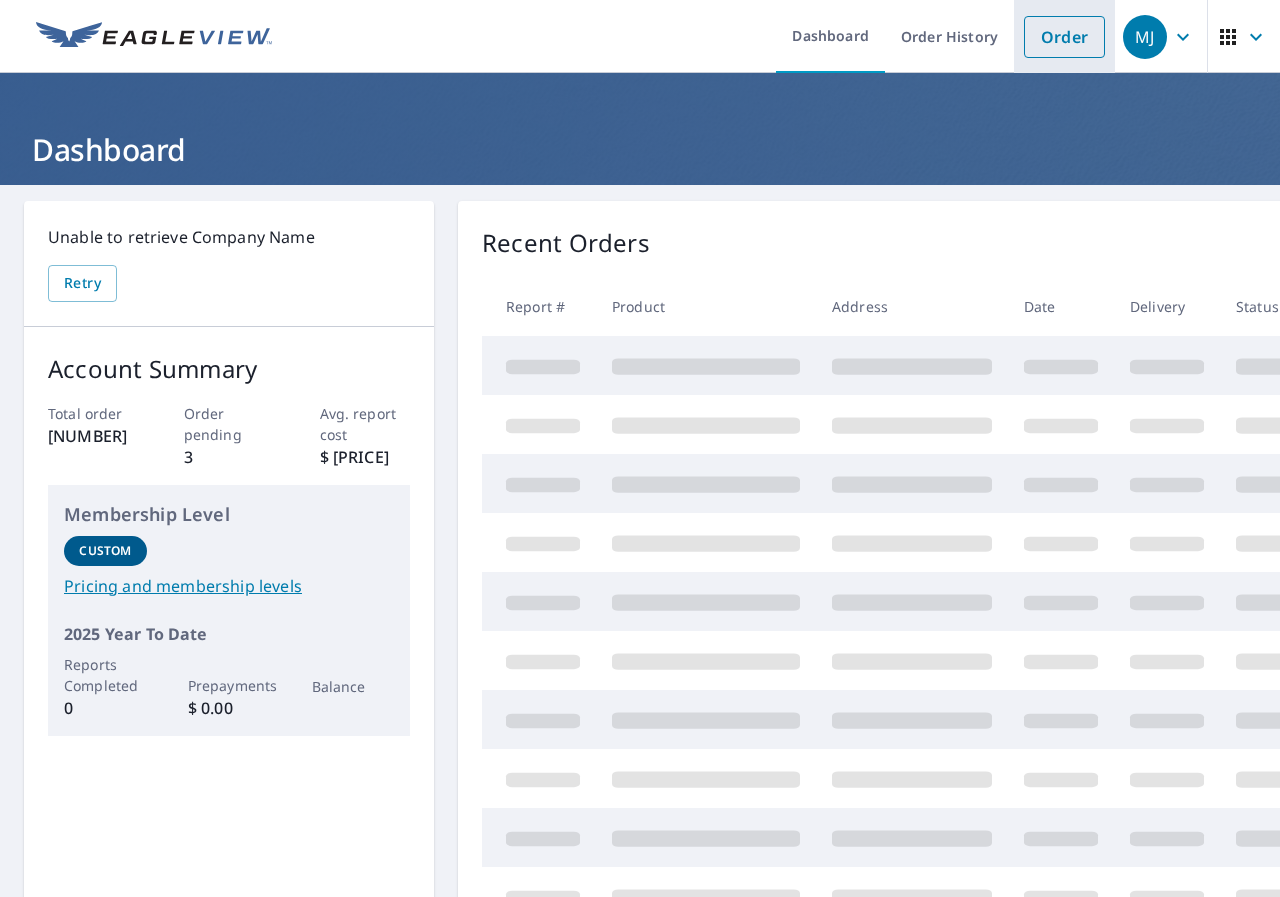 click on "Order" at bounding box center (1064, 37) 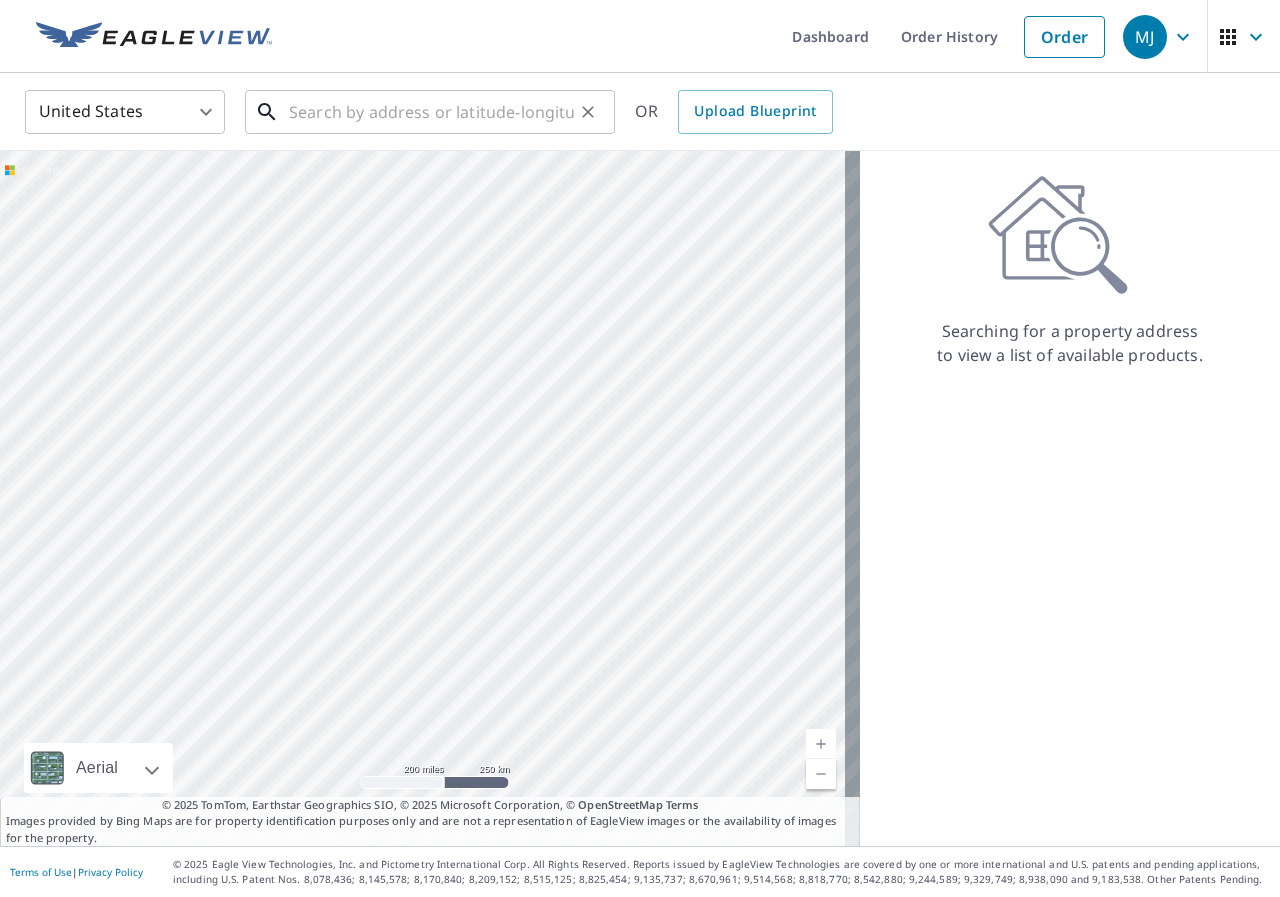 click at bounding box center (431, 112) 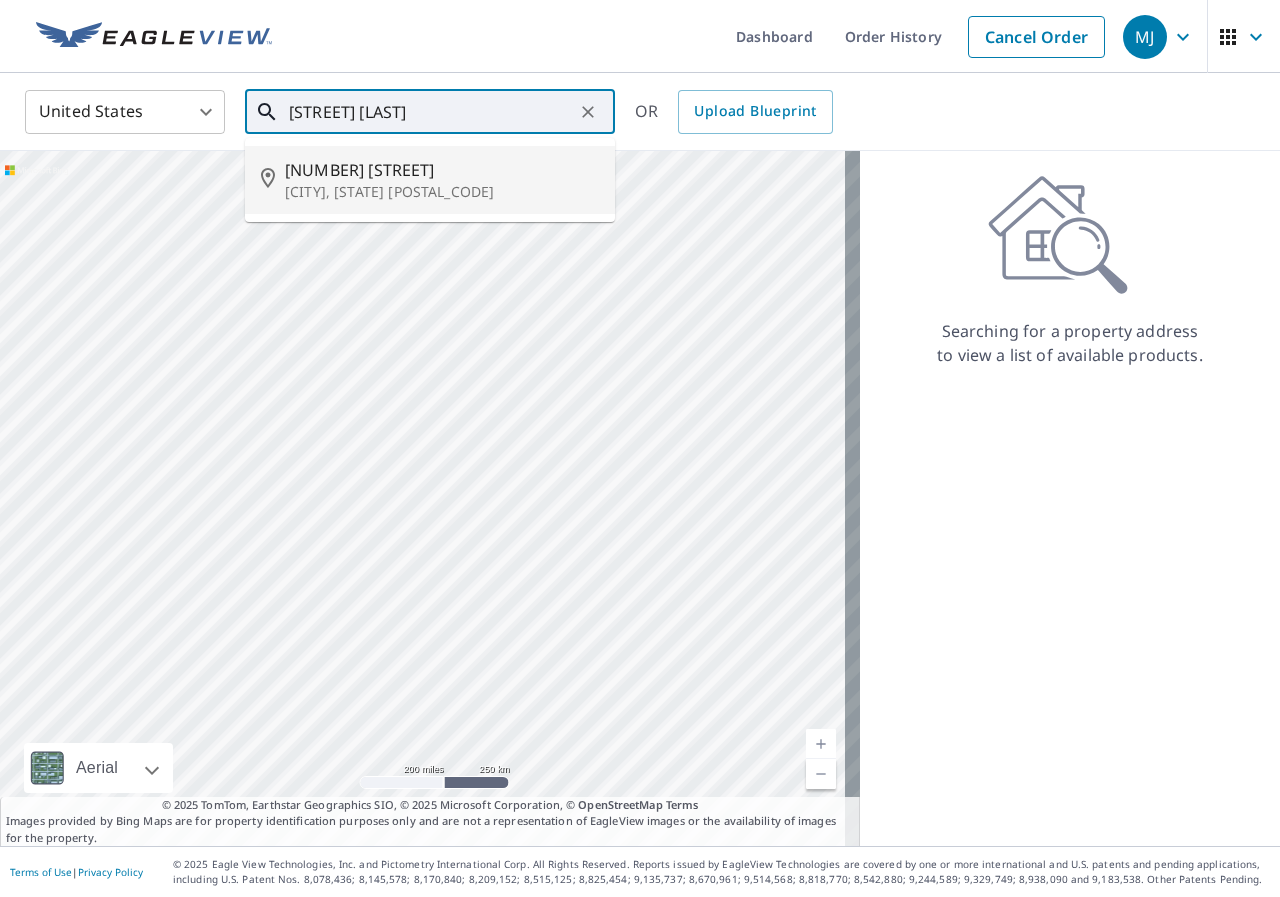 click on "9170 Rosemary Lena Way" at bounding box center (442, 170) 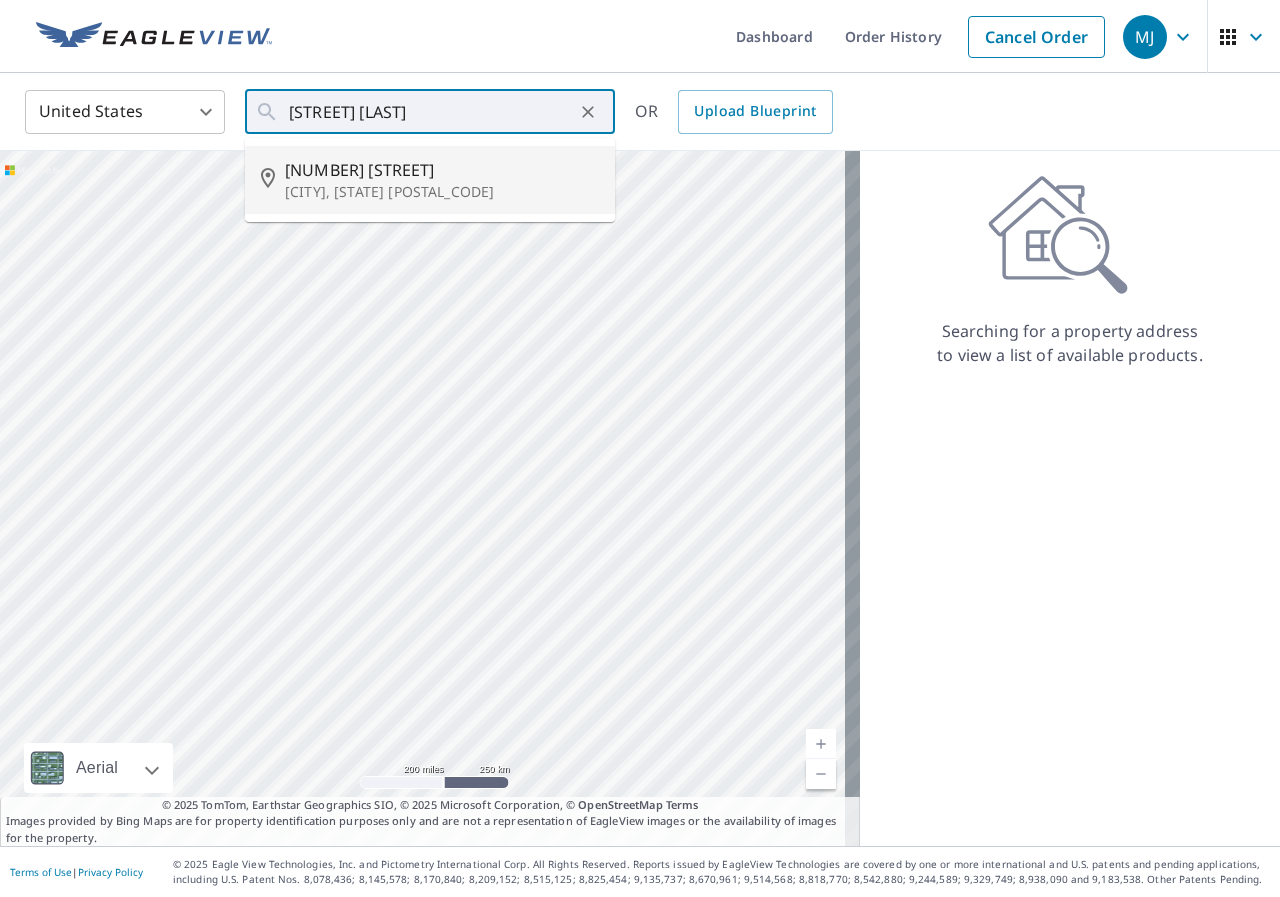 type on "9170 Rosemary Lena Way Alexandria, VA 22309" 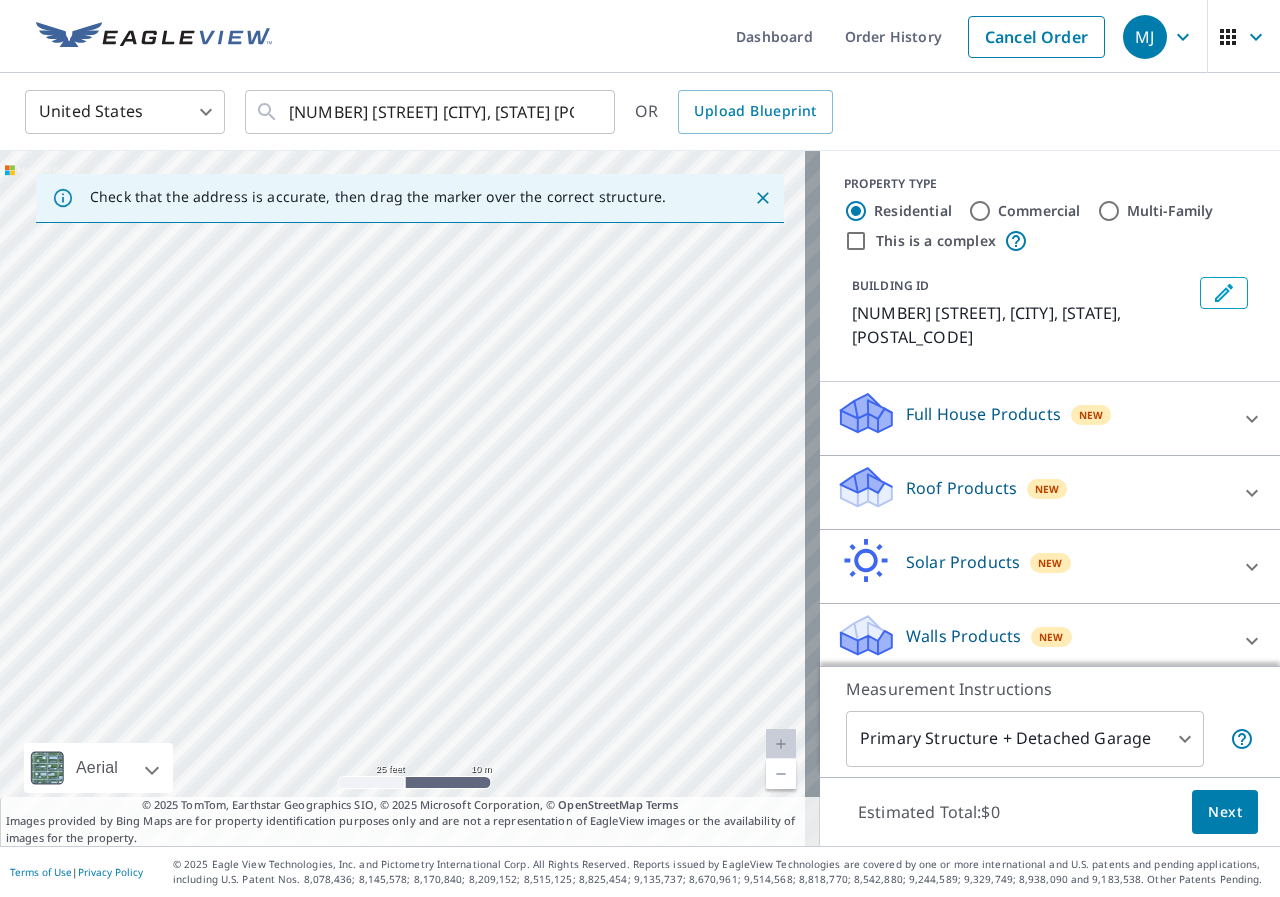 drag, startPoint x: 298, startPoint y: 441, endPoint x: 897, endPoint y: 570, distance: 612.7332 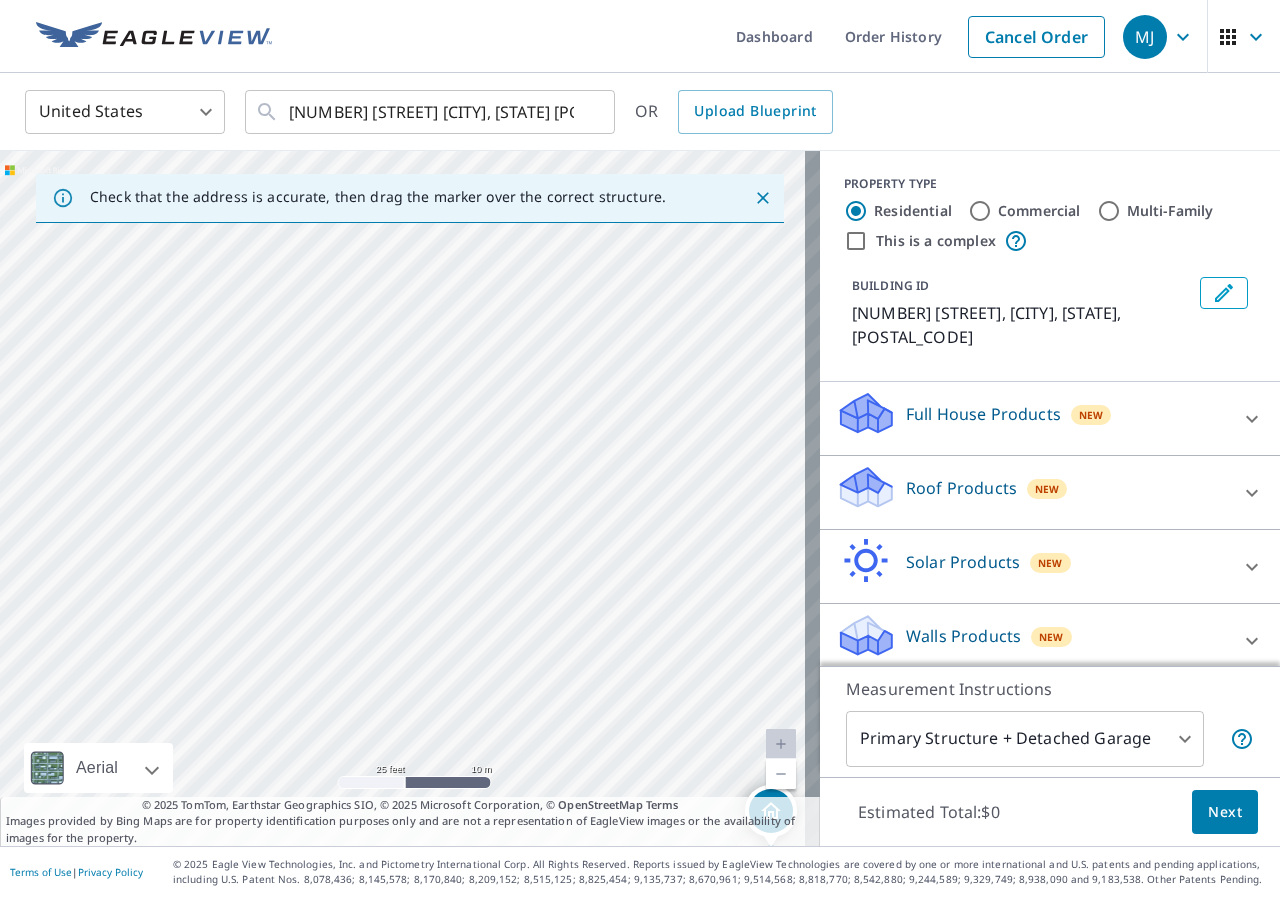 drag, startPoint x: 529, startPoint y: 340, endPoint x: 666, endPoint y: 793, distance: 473.26315 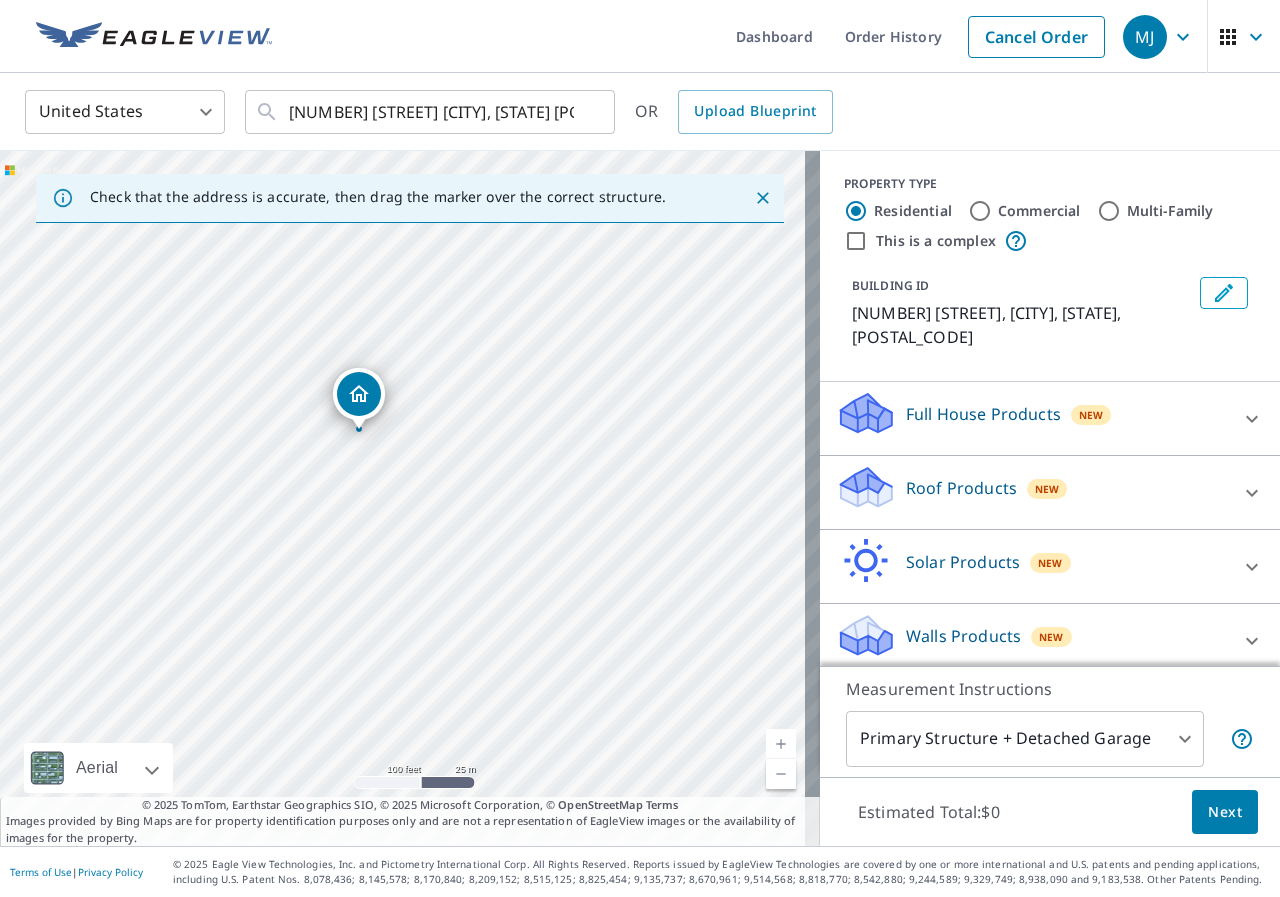 drag, startPoint x: 681, startPoint y: 469, endPoint x: 424, endPoint y: 385, distance: 270.37936 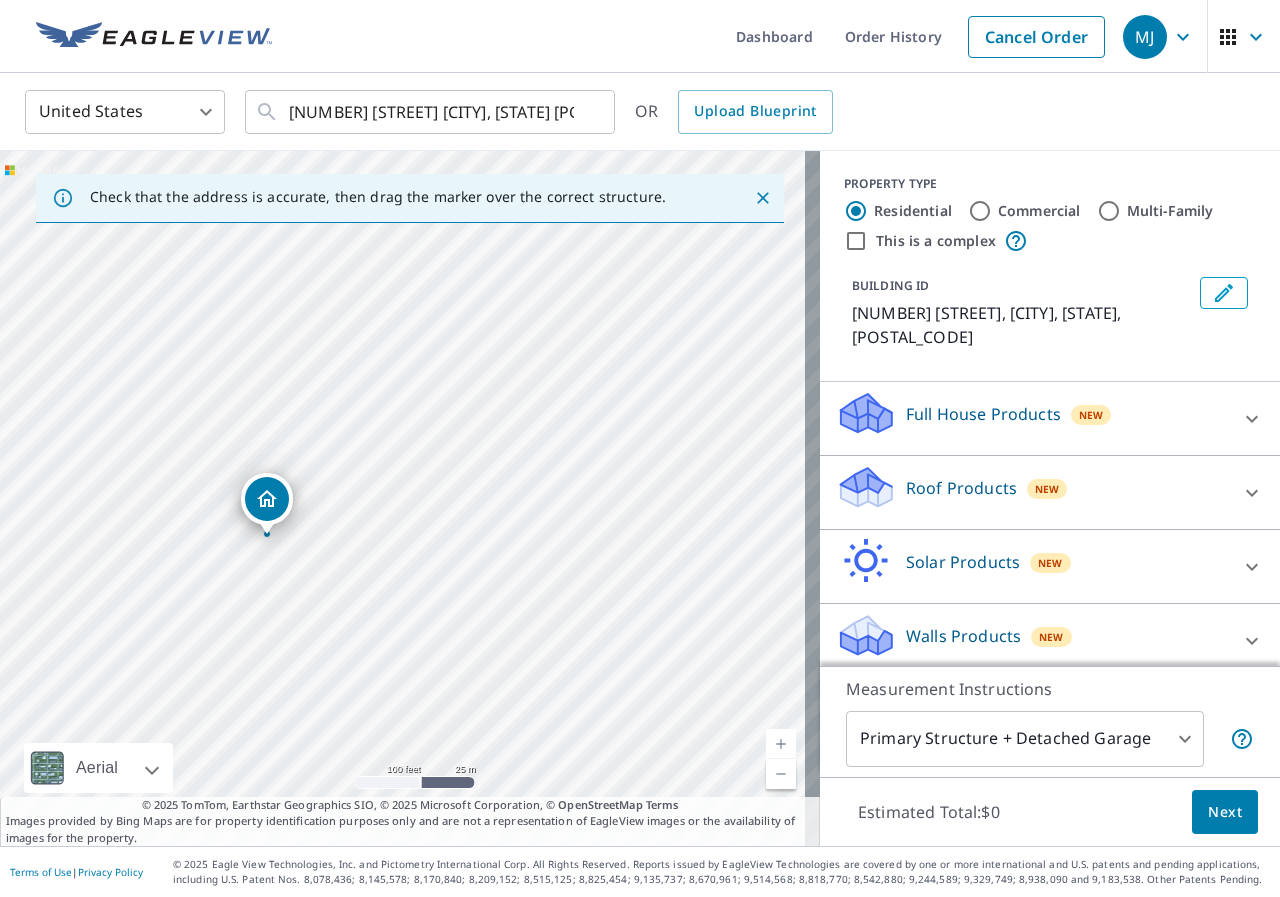 drag, startPoint x: 358, startPoint y: 397, endPoint x: 271, endPoint y: 497, distance: 132.54811 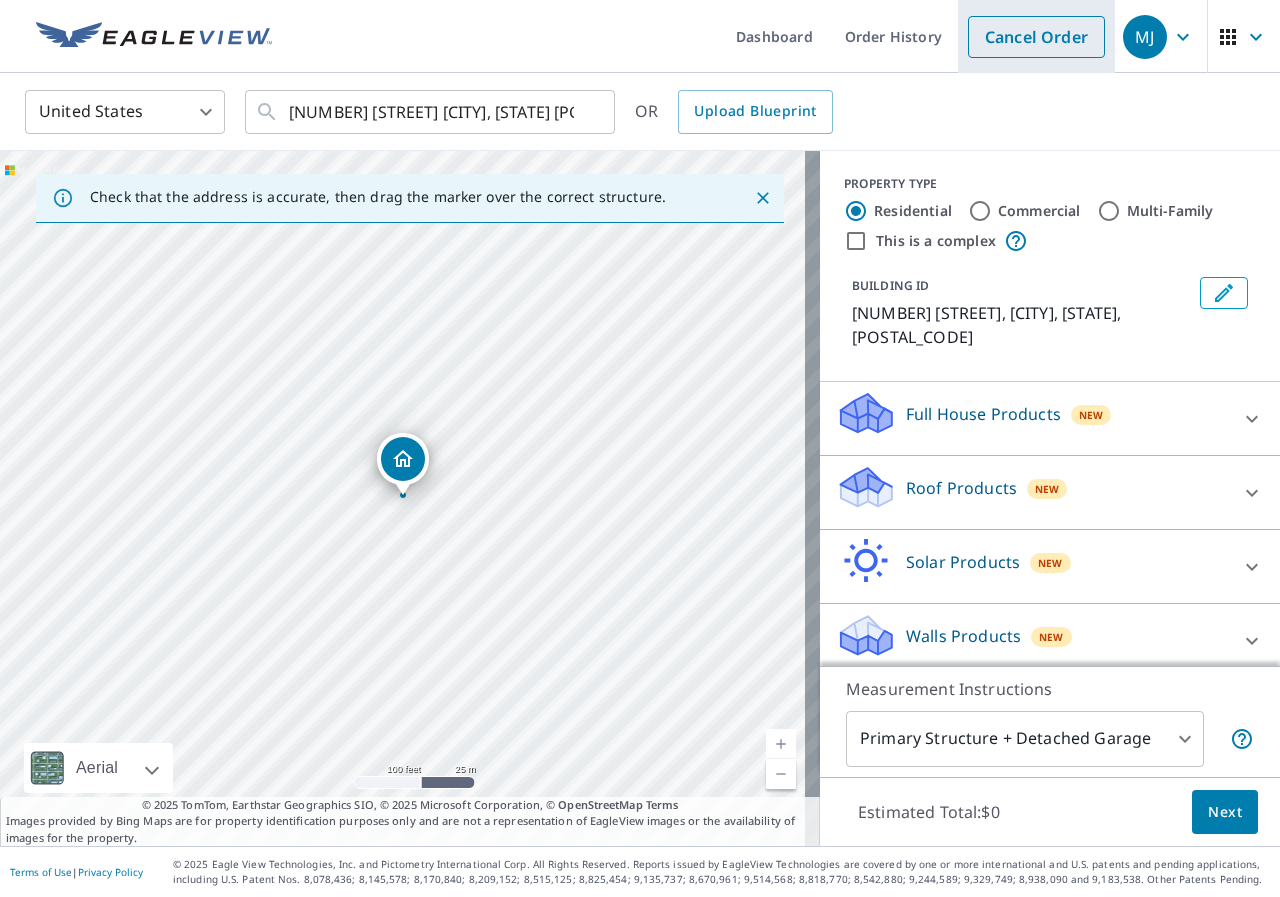 click on "Cancel Order" at bounding box center (1036, 37) 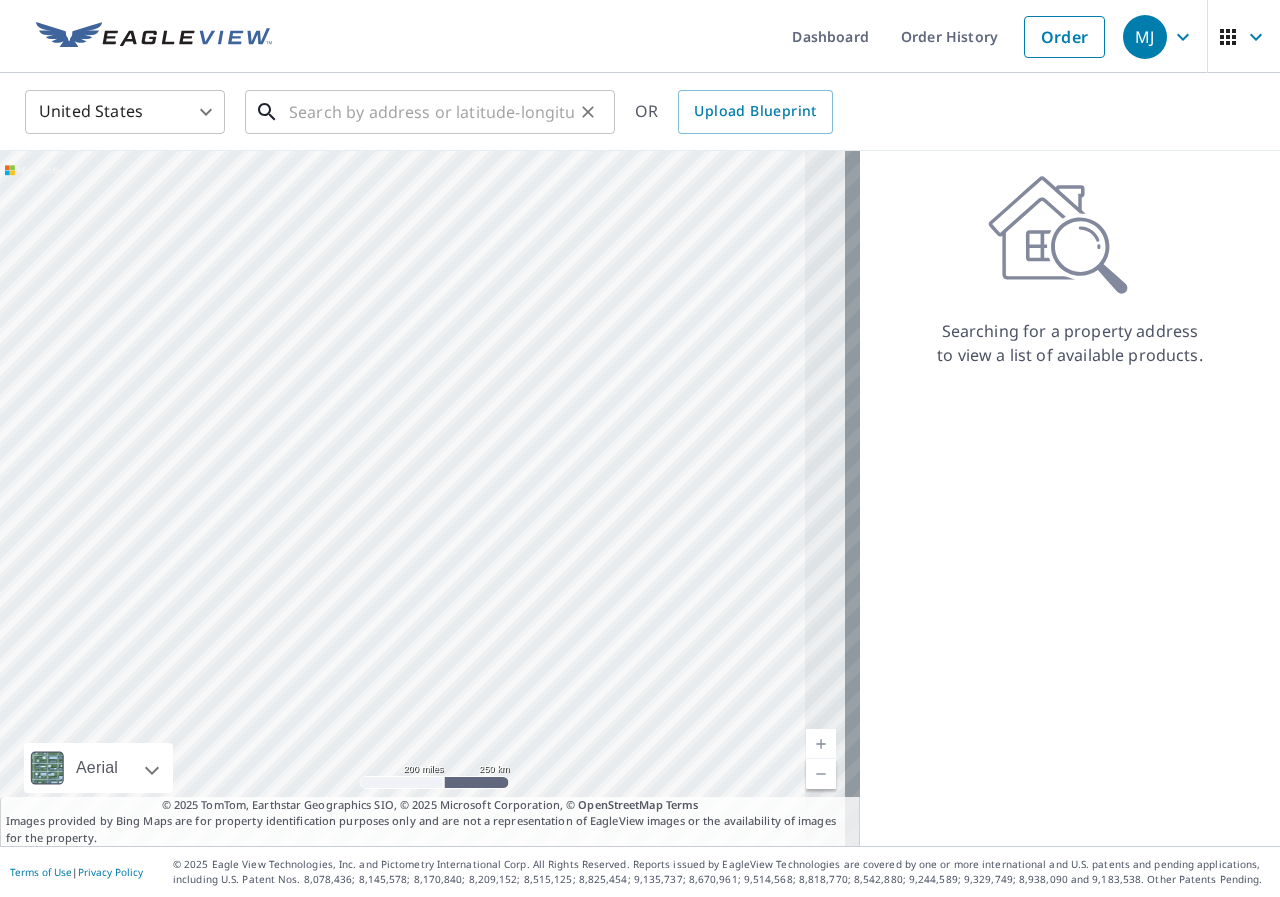 click at bounding box center (431, 112) 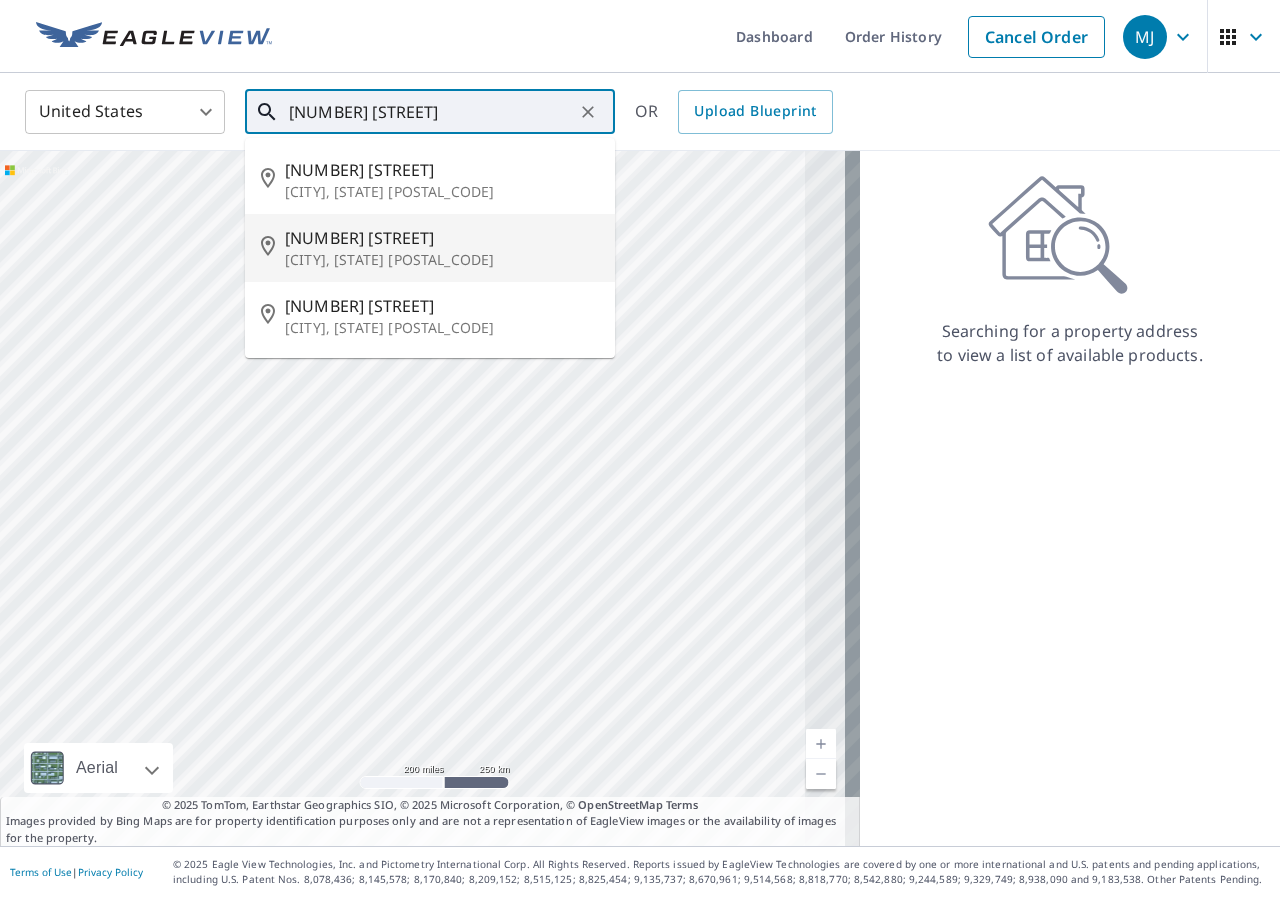click on "Alexandria, VA 22314" at bounding box center [442, 260] 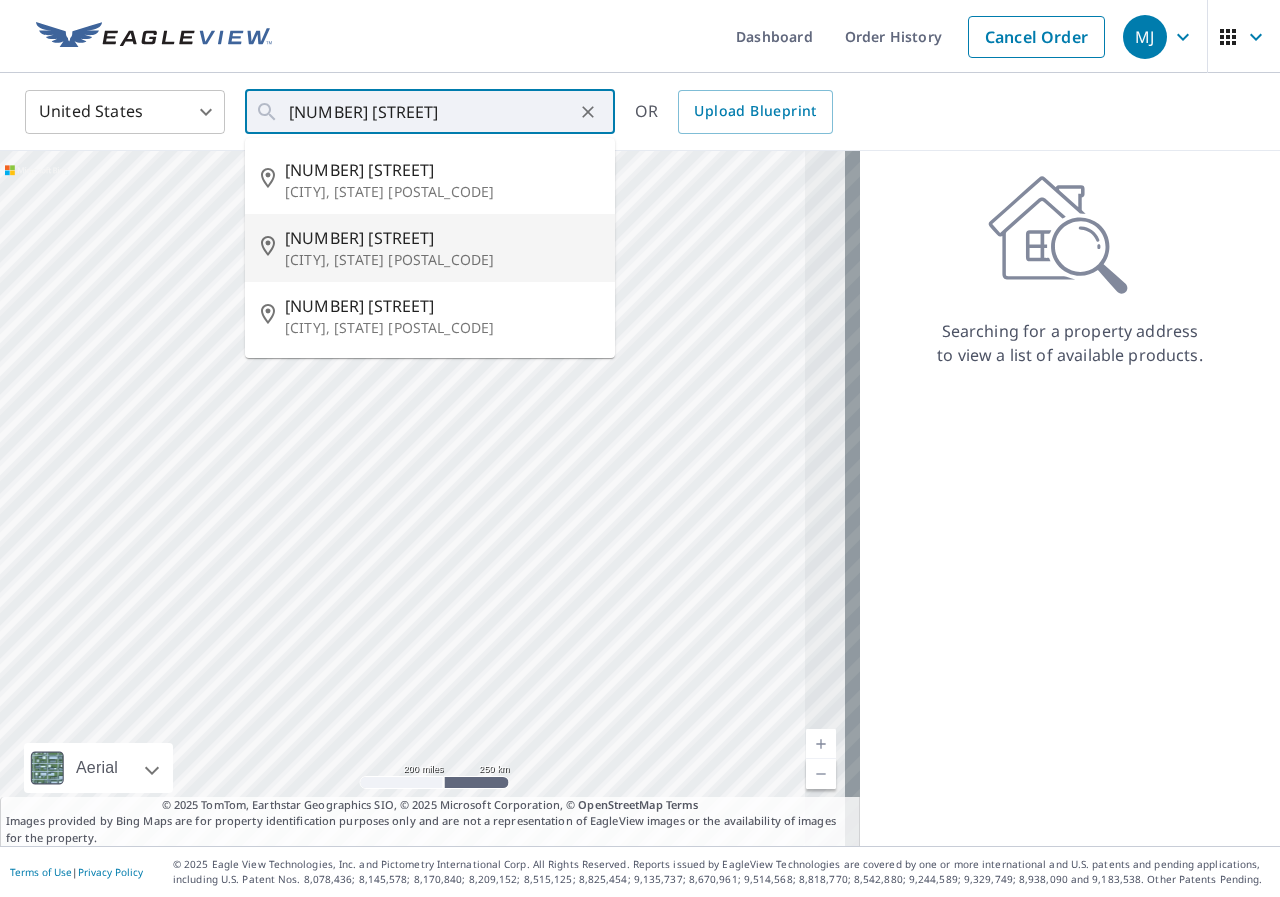 type on "410 Bashford Ln Alexandria, VA 22314" 